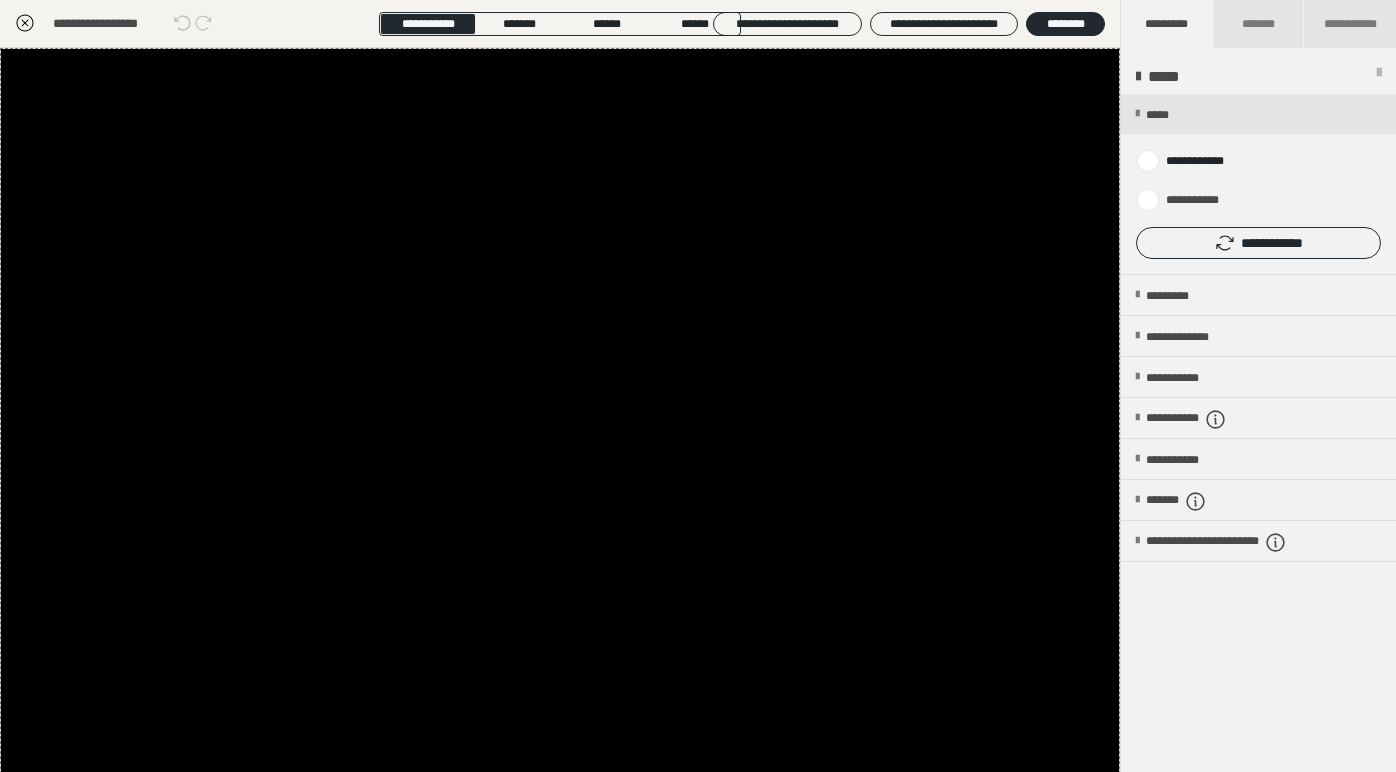 scroll, scrollTop: 0, scrollLeft: 0, axis: both 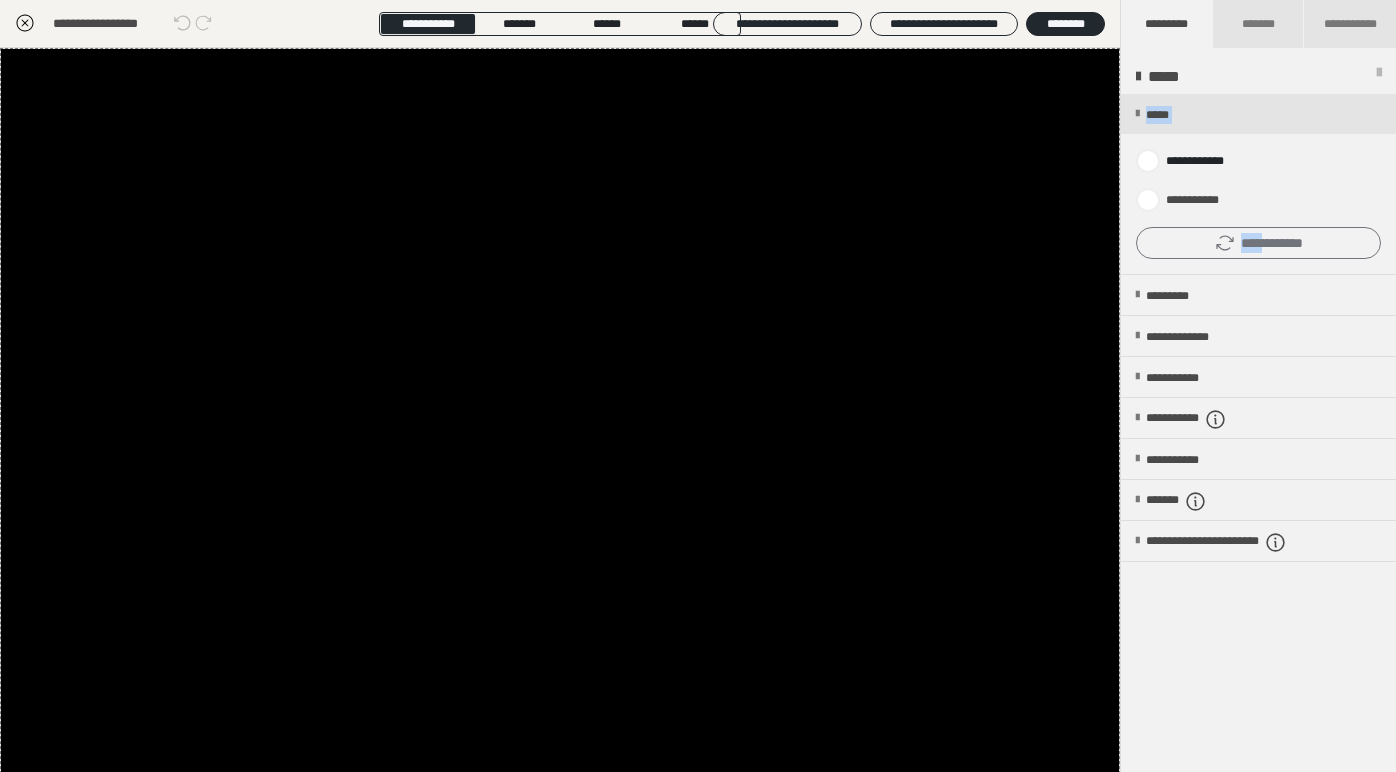 click 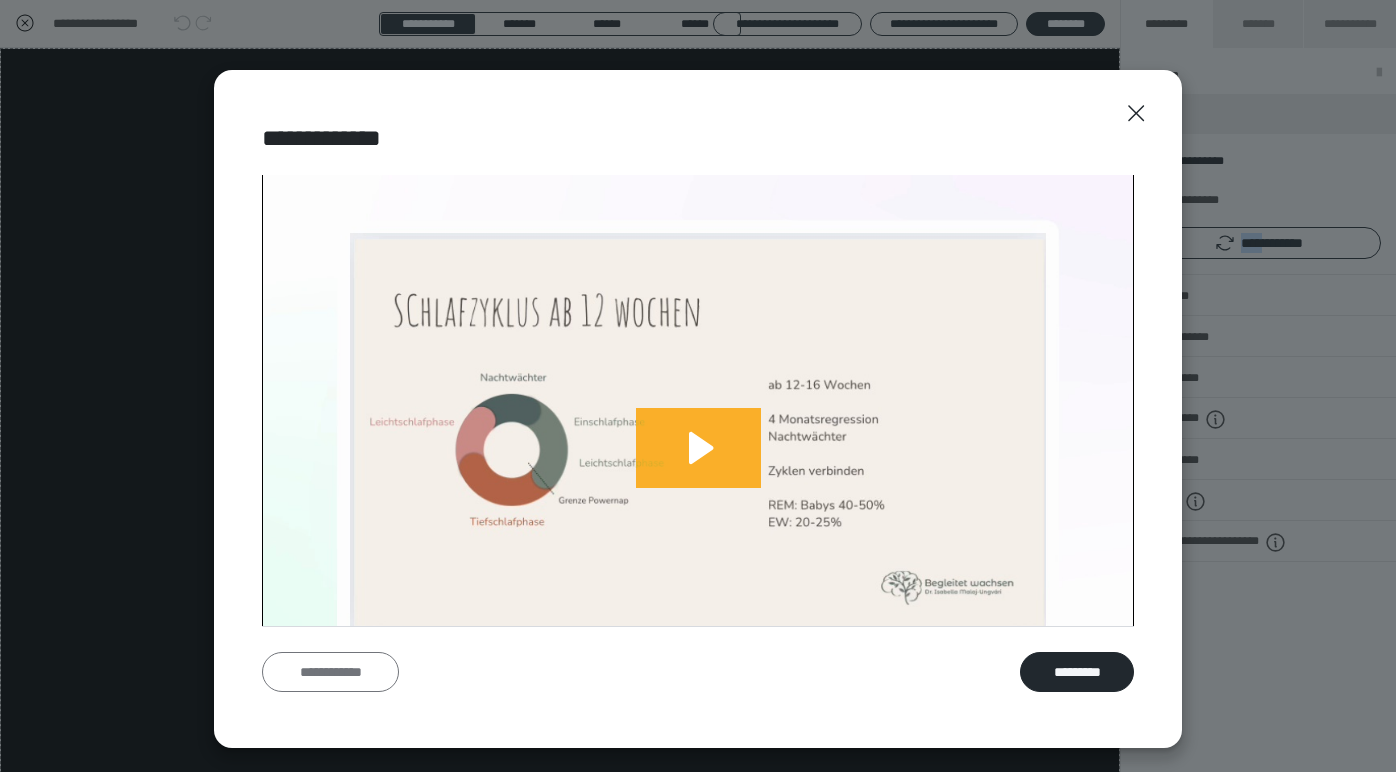 click on "**********" at bounding box center (330, 672) 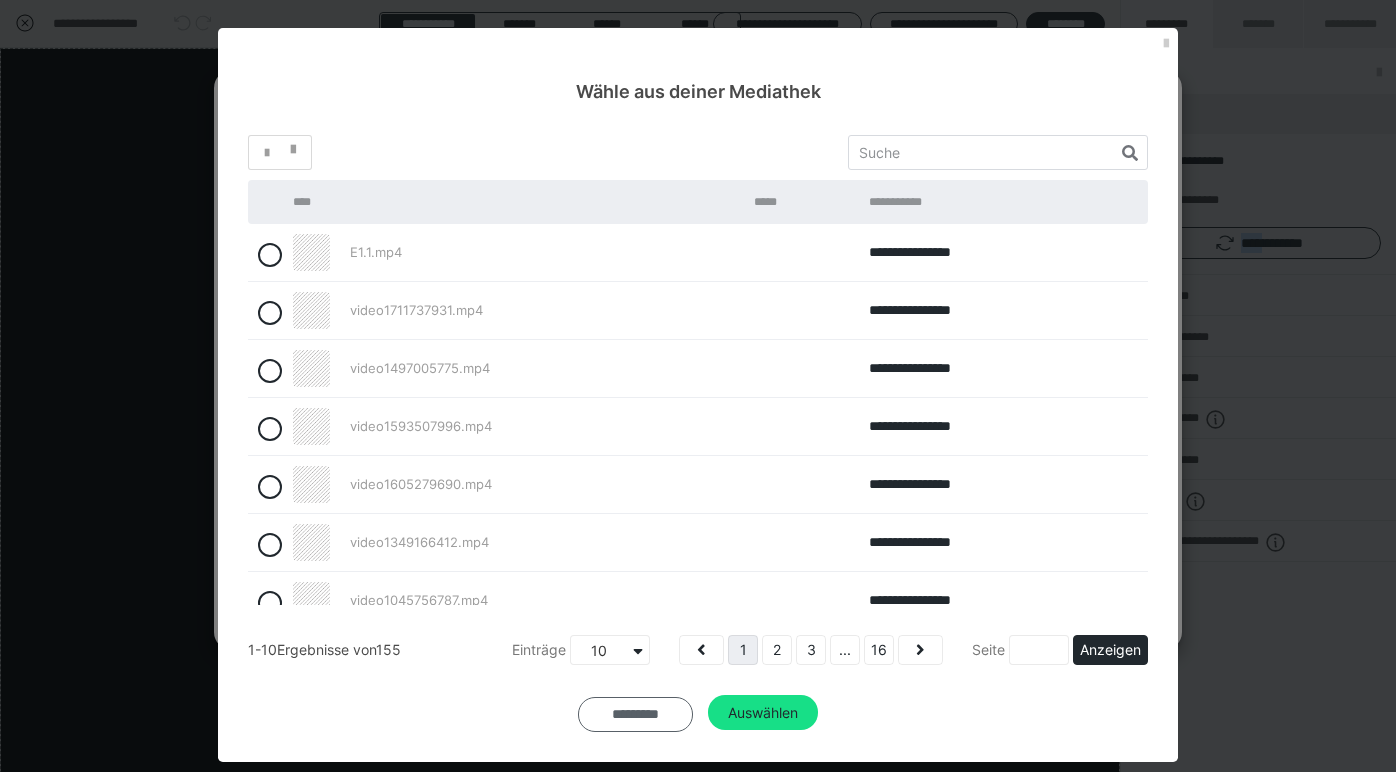 click on "*********" at bounding box center (635, 714) 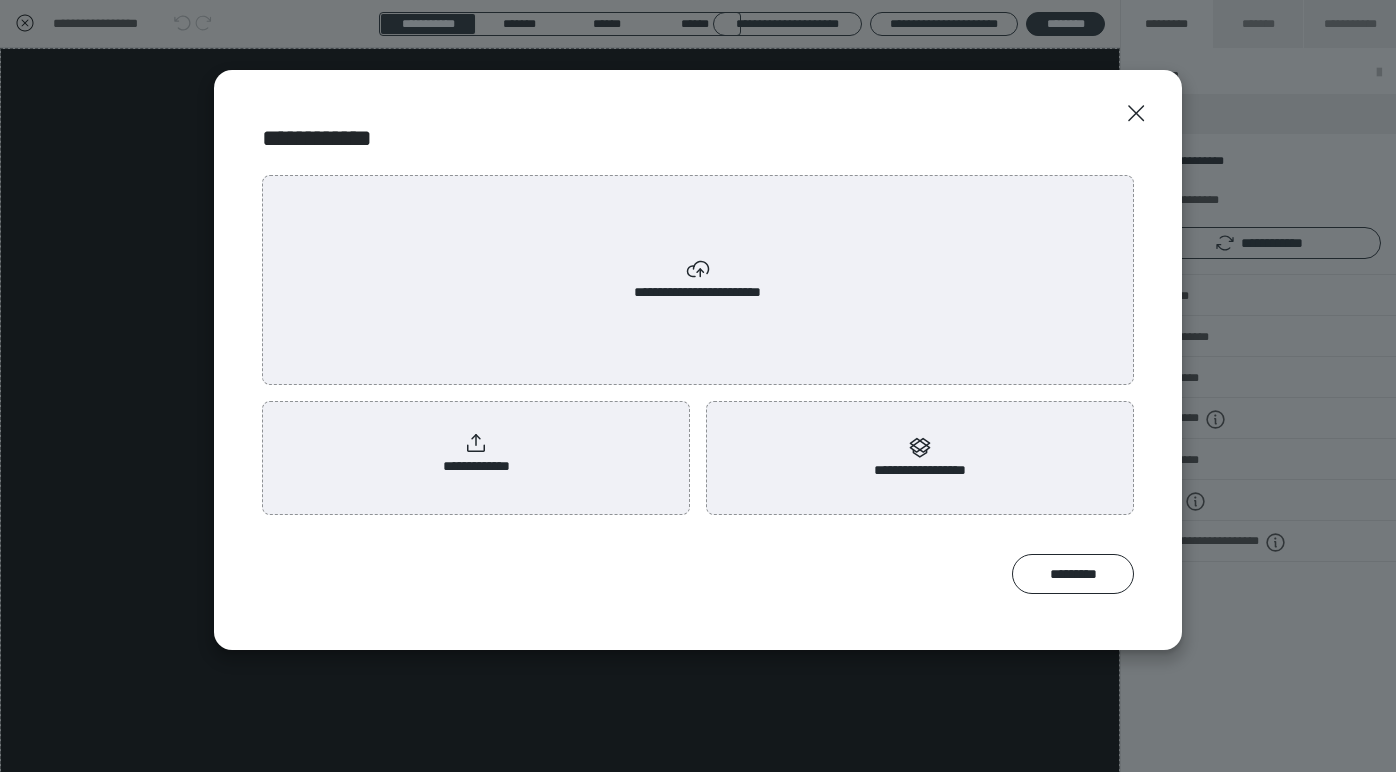 click 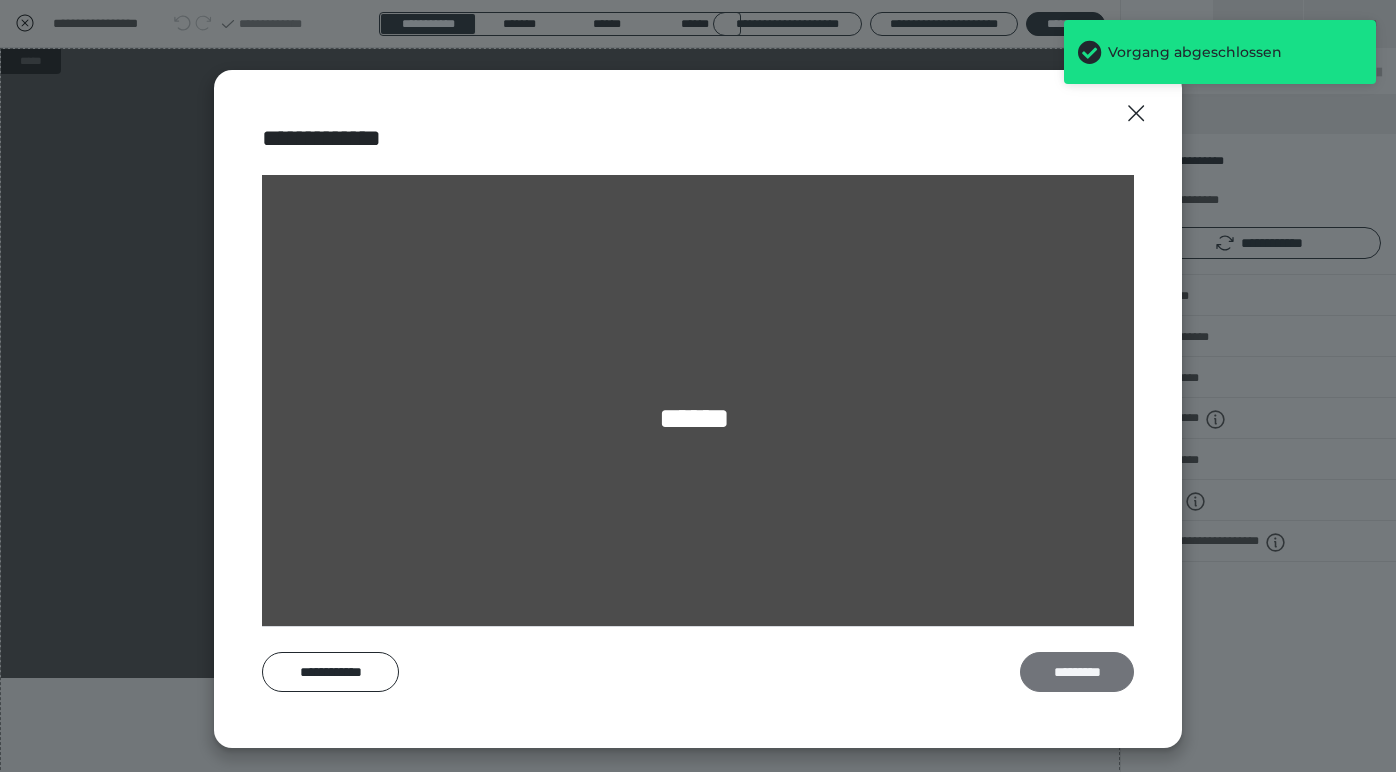 click on "*********" at bounding box center (1077, 672) 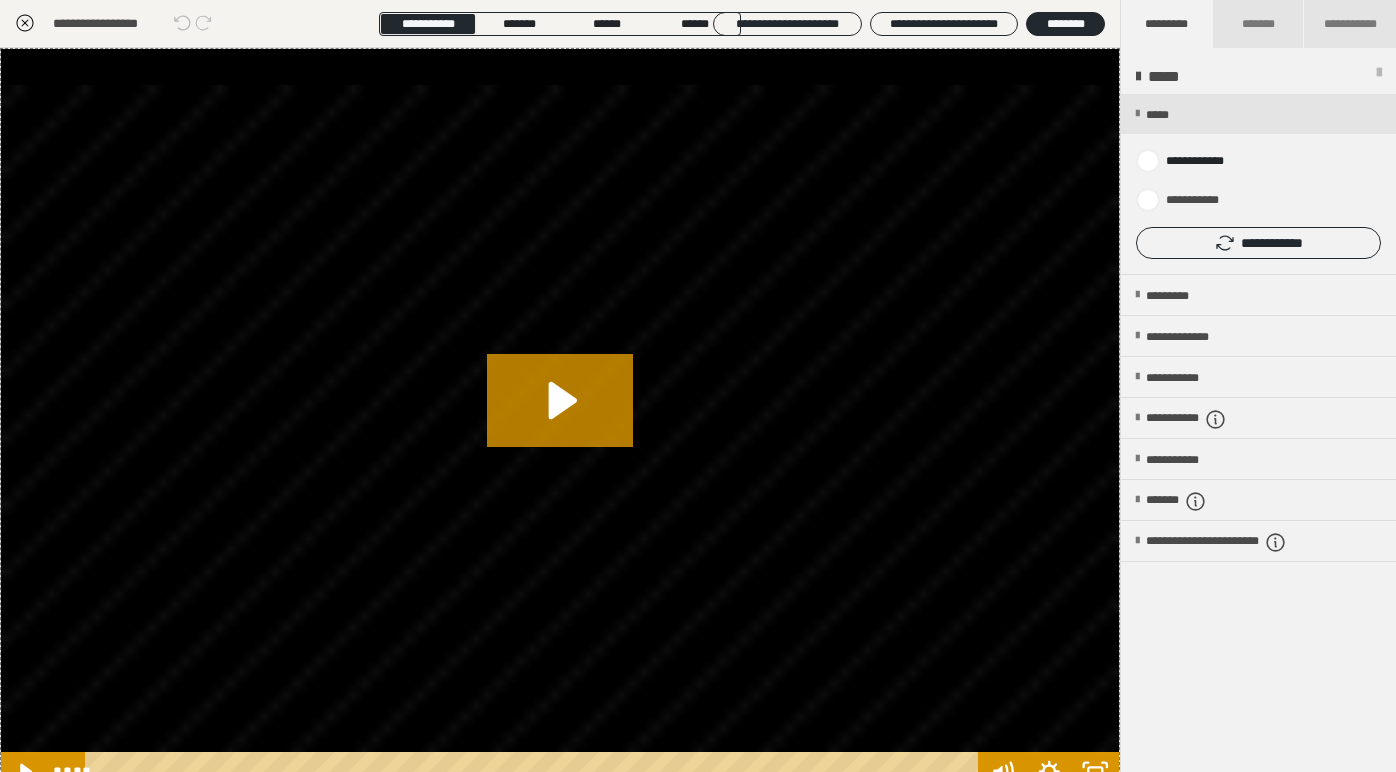 click 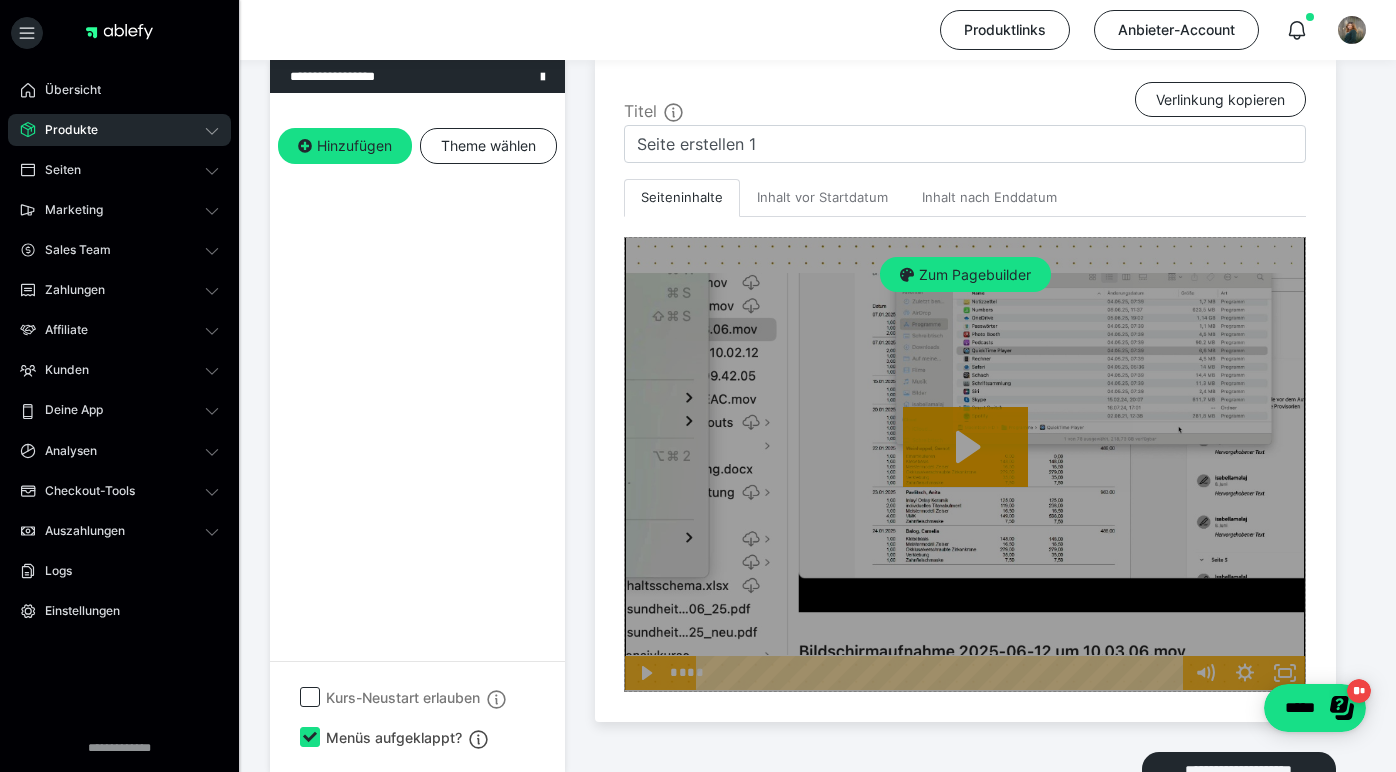 scroll, scrollTop: 441, scrollLeft: 0, axis: vertical 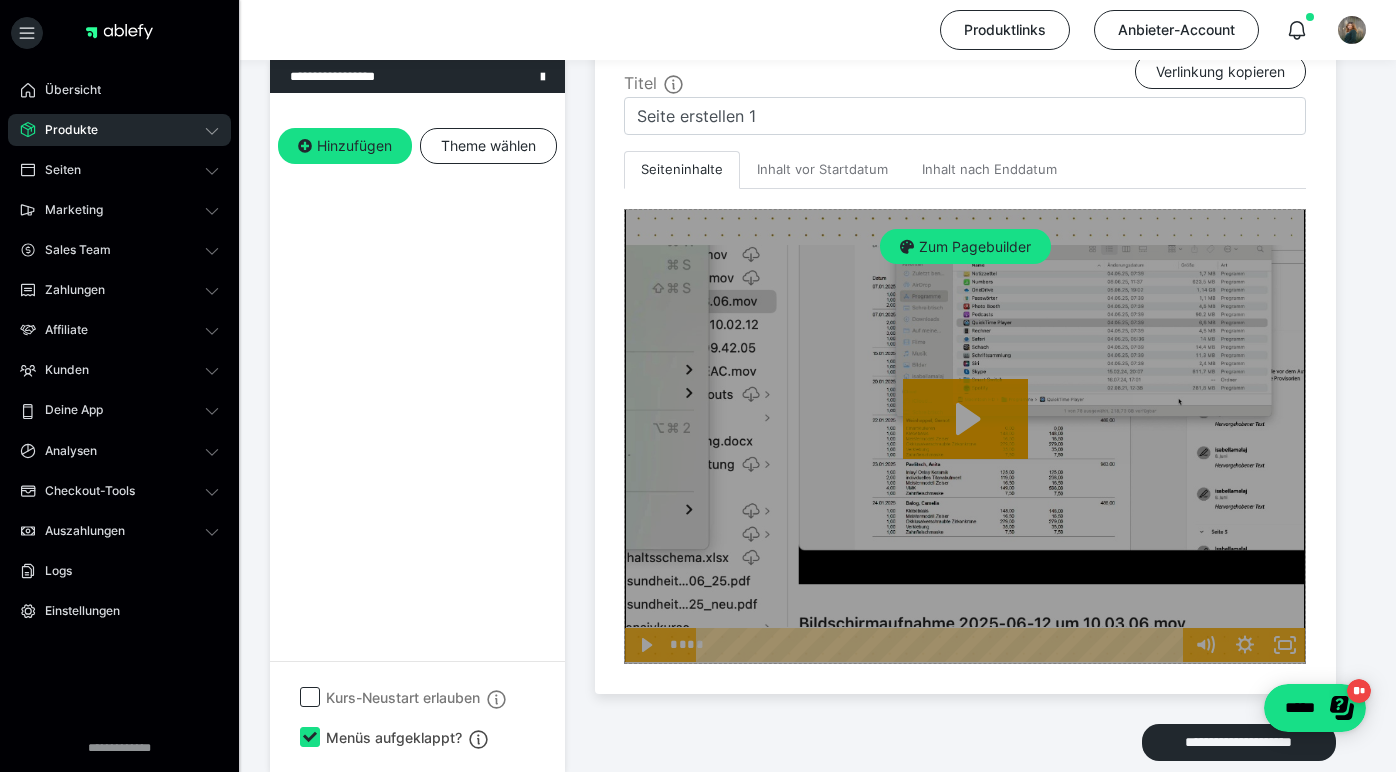 click on "Zum Pagebuilder" at bounding box center (965, 436) 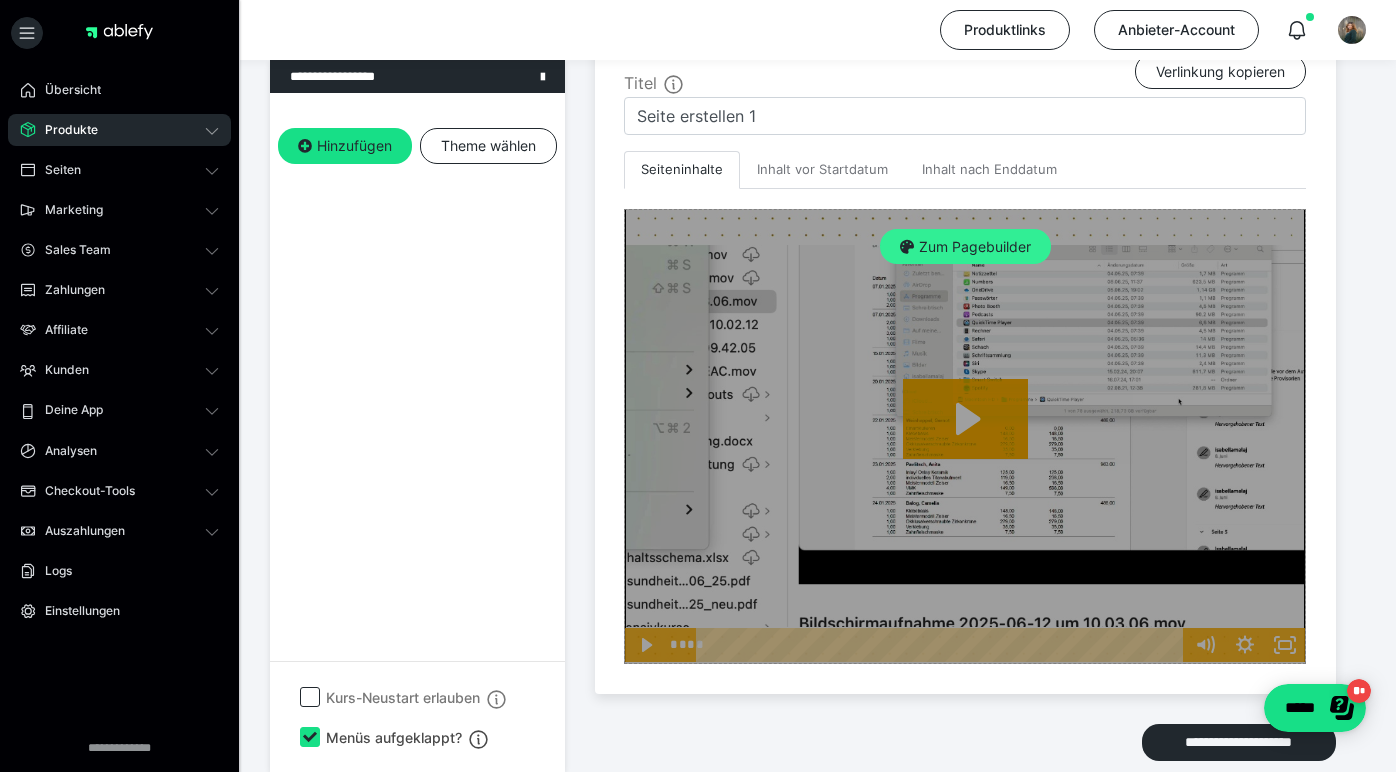 click on "Zum Pagebuilder" at bounding box center (965, 247) 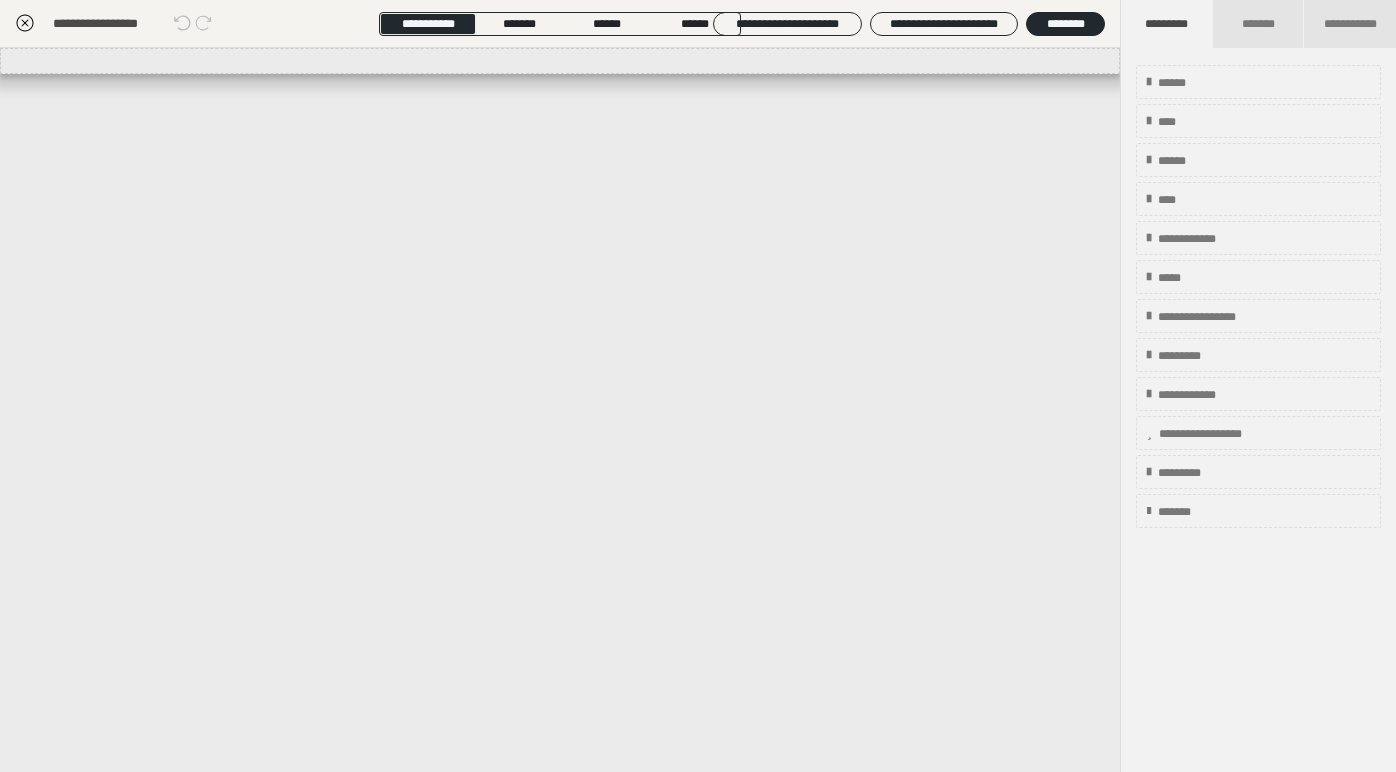 scroll, scrollTop: 311, scrollLeft: 0, axis: vertical 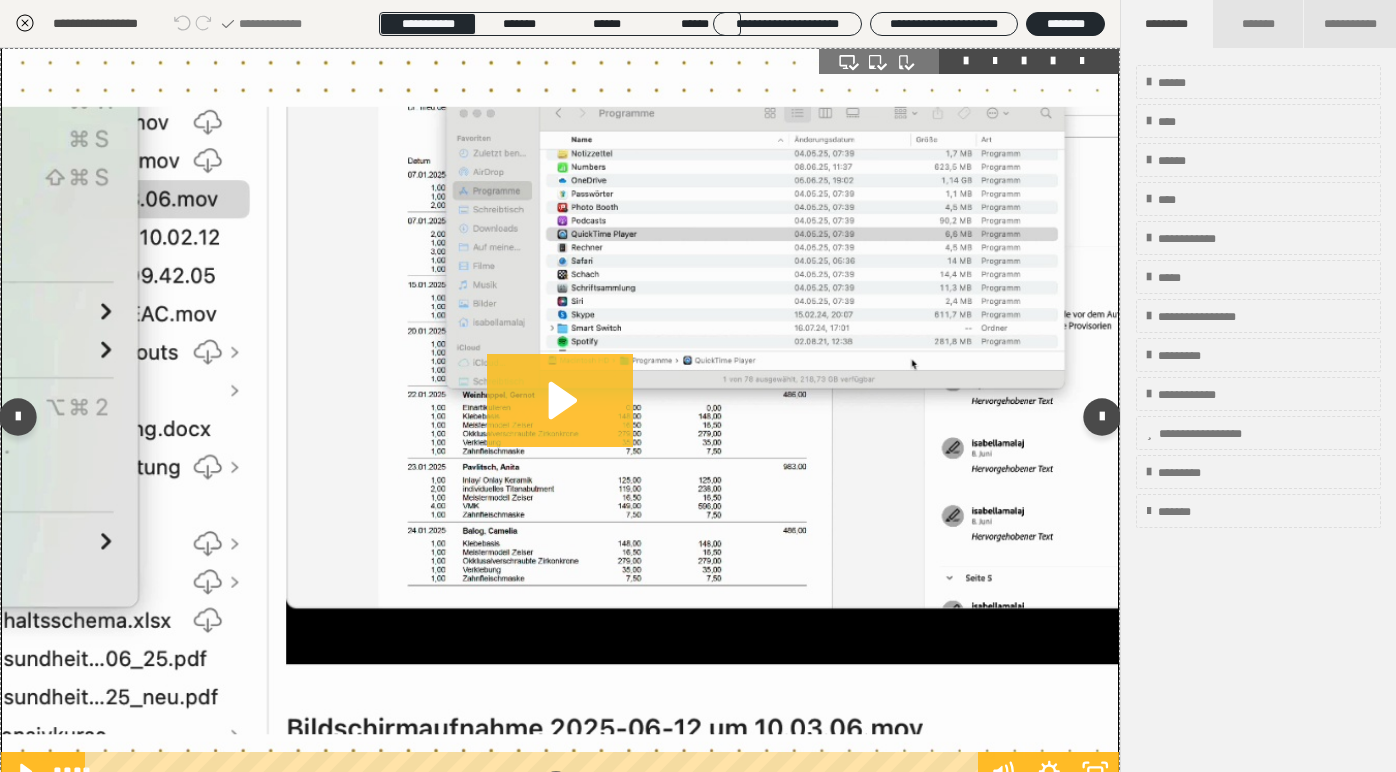 click 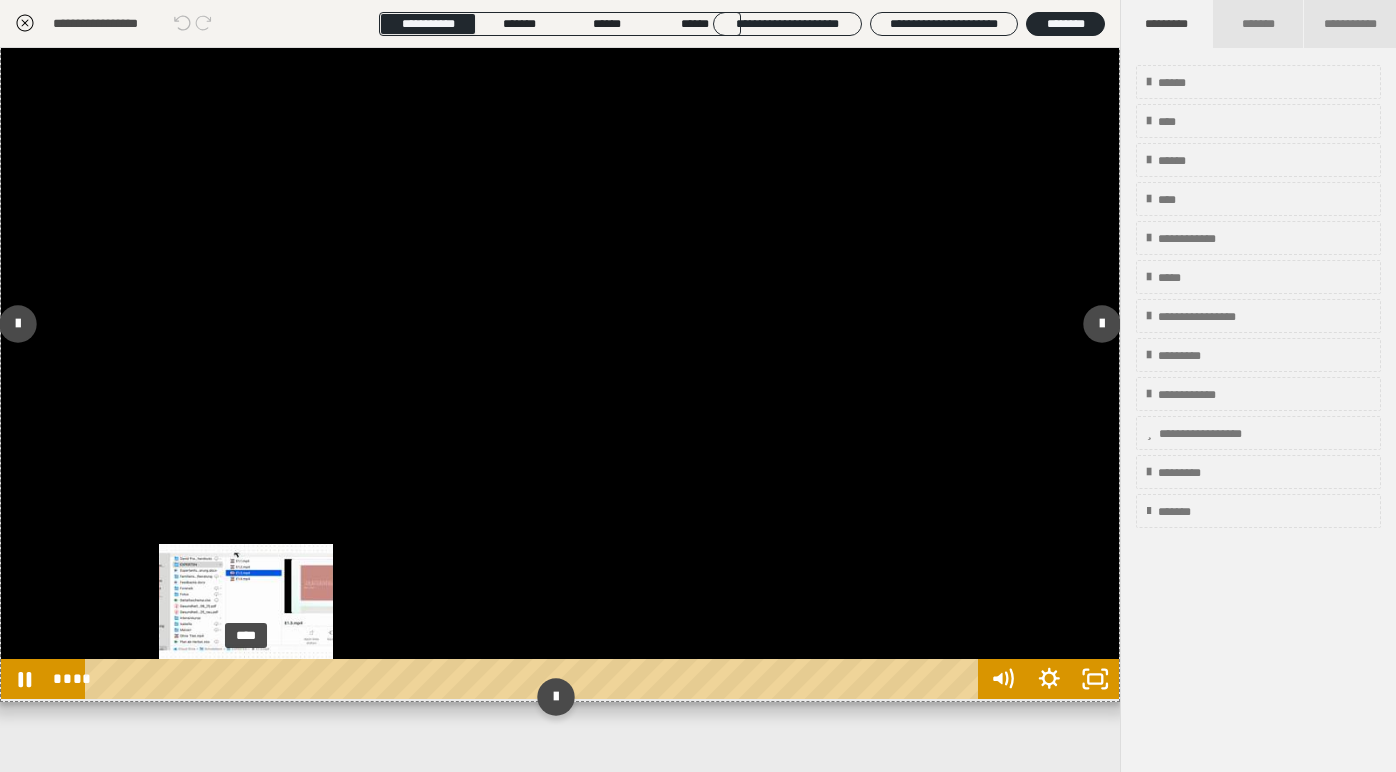 scroll, scrollTop: 93, scrollLeft: 0, axis: vertical 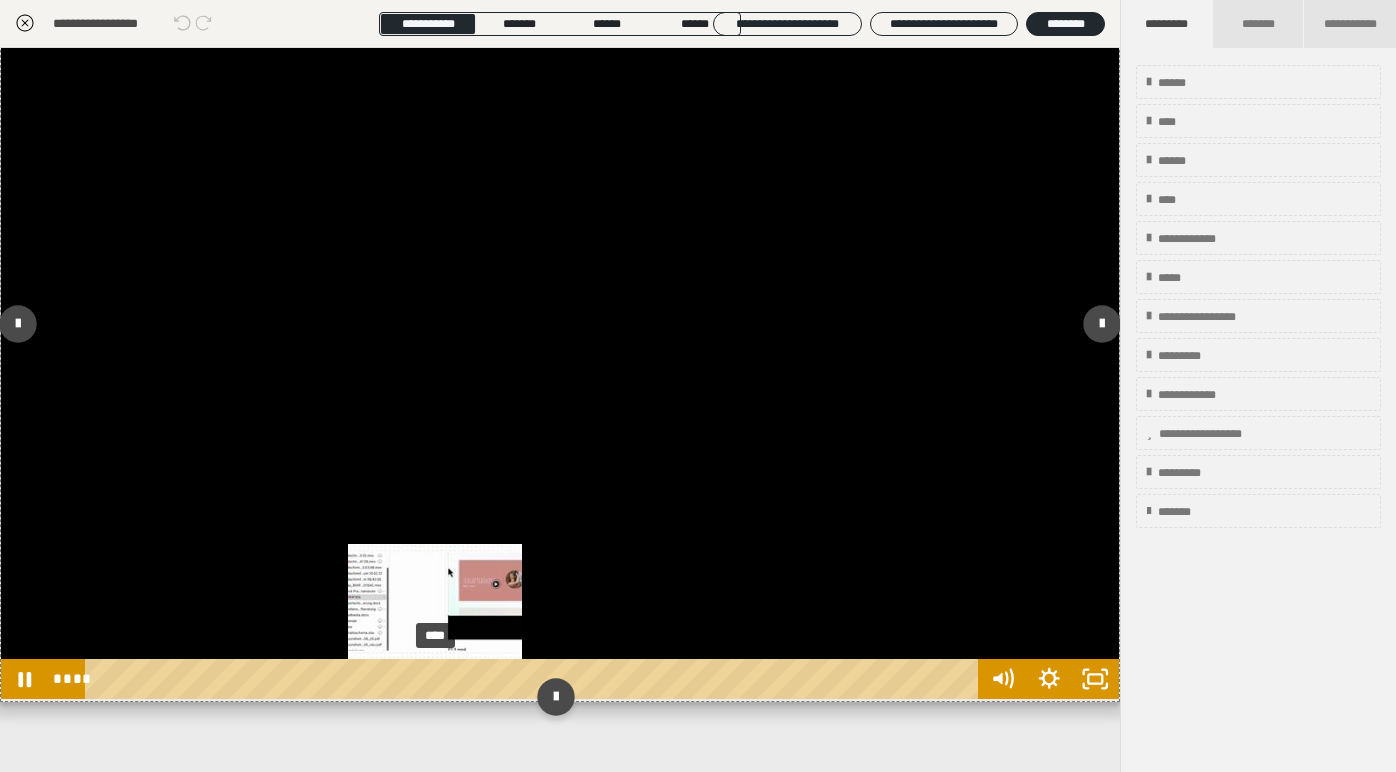click on "****" at bounding box center (534, 679) 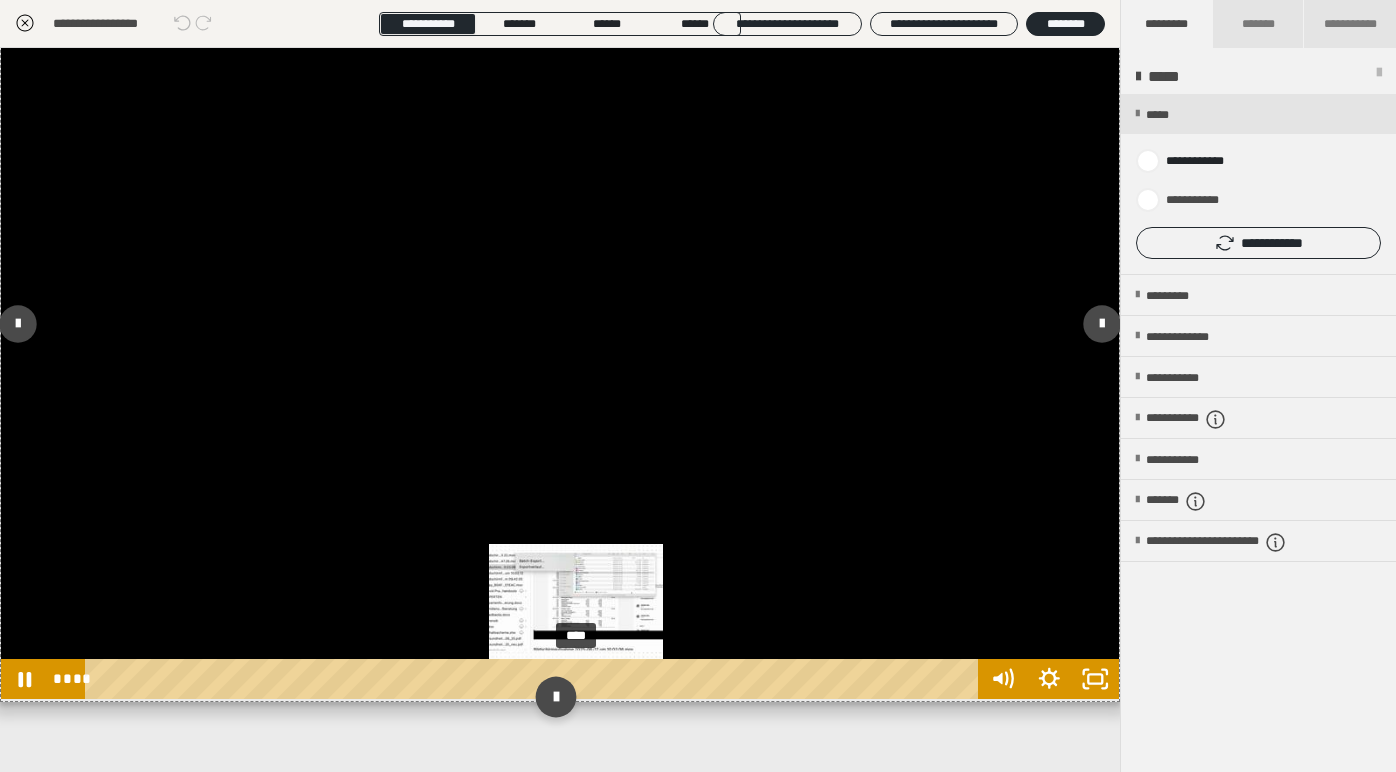 click on "****" at bounding box center (534, 679) 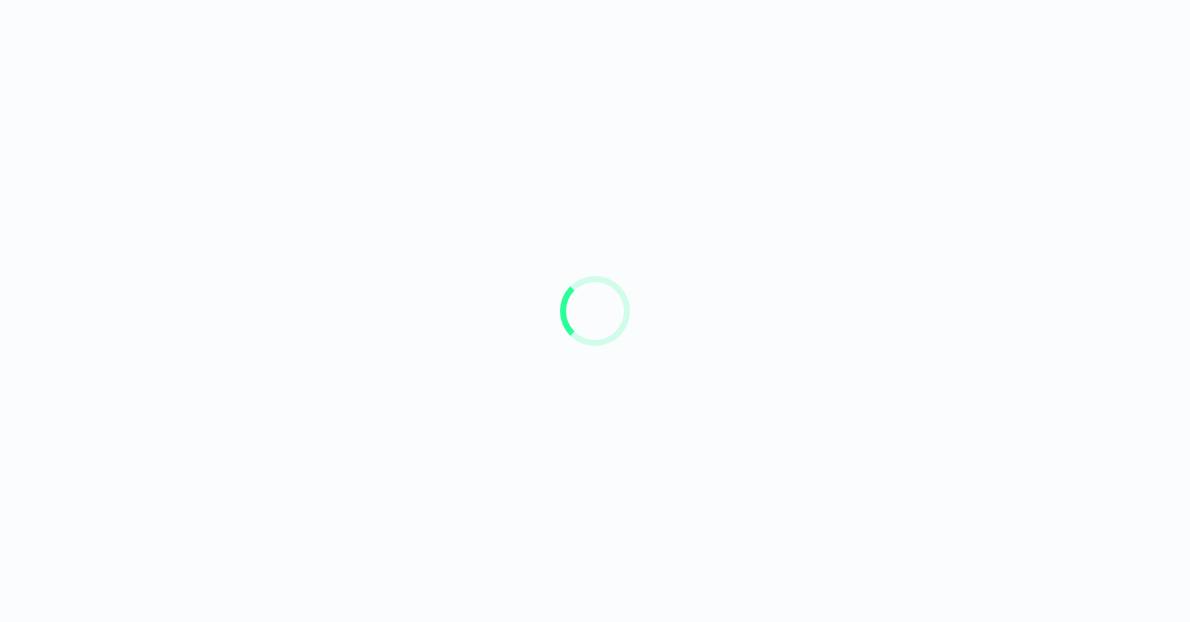 scroll, scrollTop: 0, scrollLeft: 0, axis: both 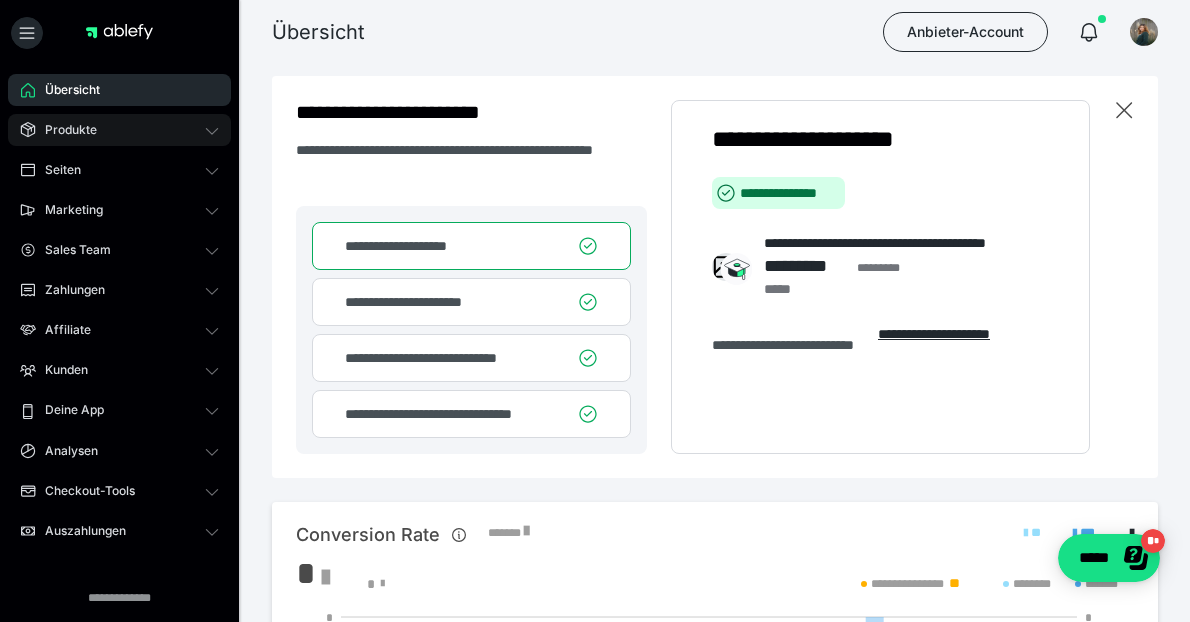 click on "Produkte" at bounding box center (64, 130) 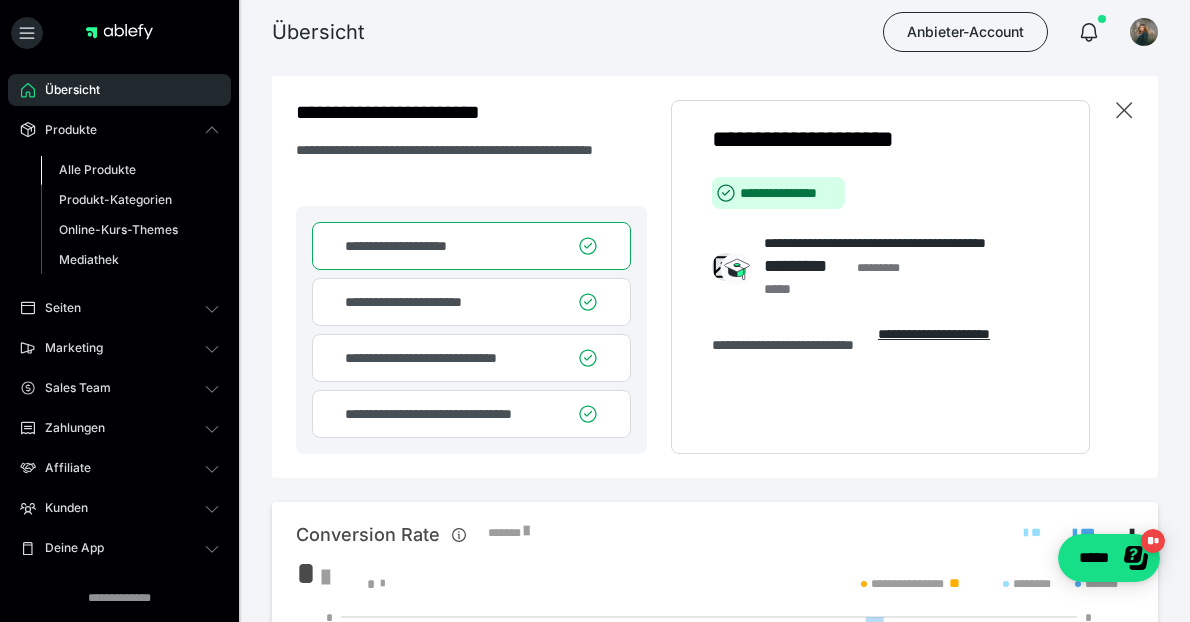 click on "Alle Produkte" at bounding box center [130, 170] 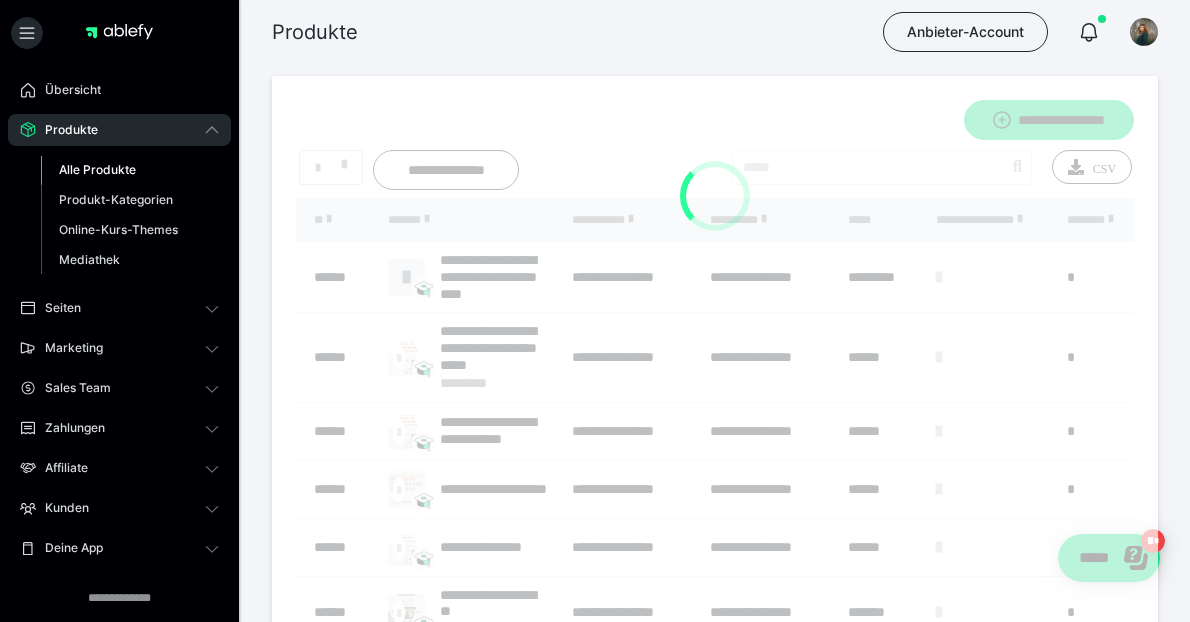 click at bounding box center (715, 527) 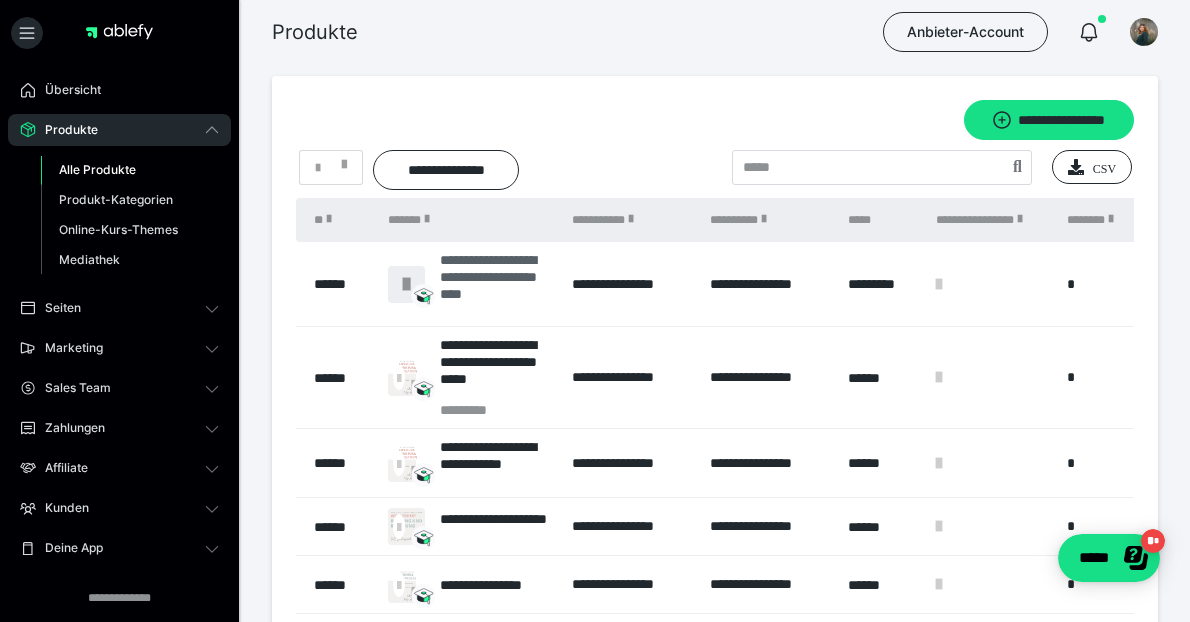 click on "**********" at bounding box center [496, 284] 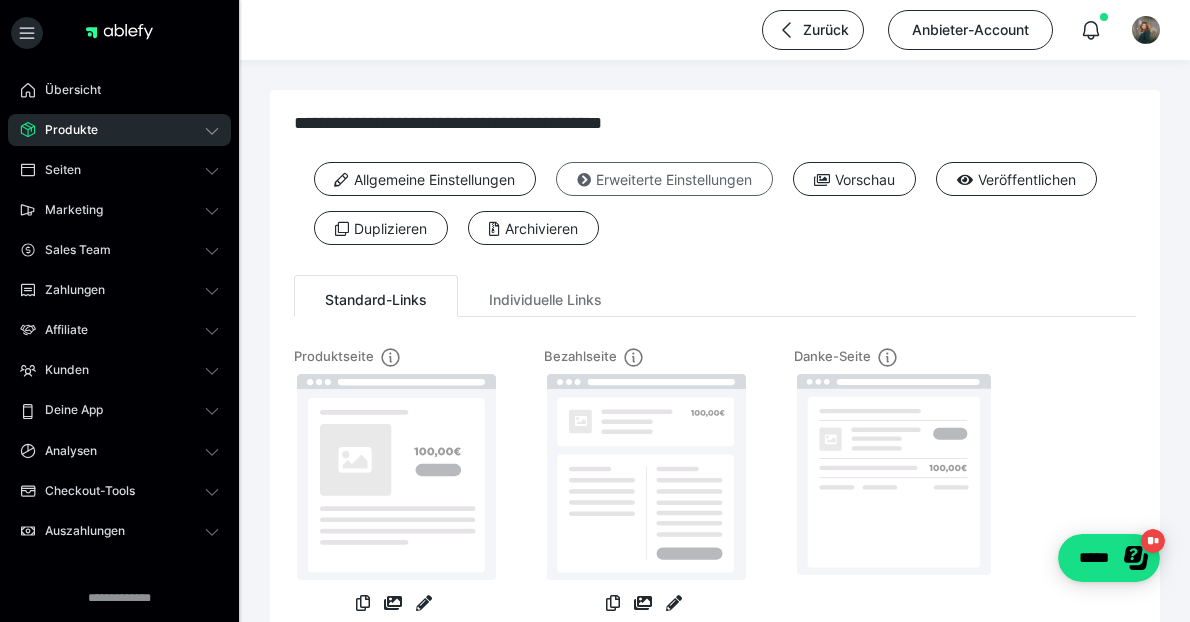 click on "Erweiterte Einstellungen" at bounding box center [664, 179] 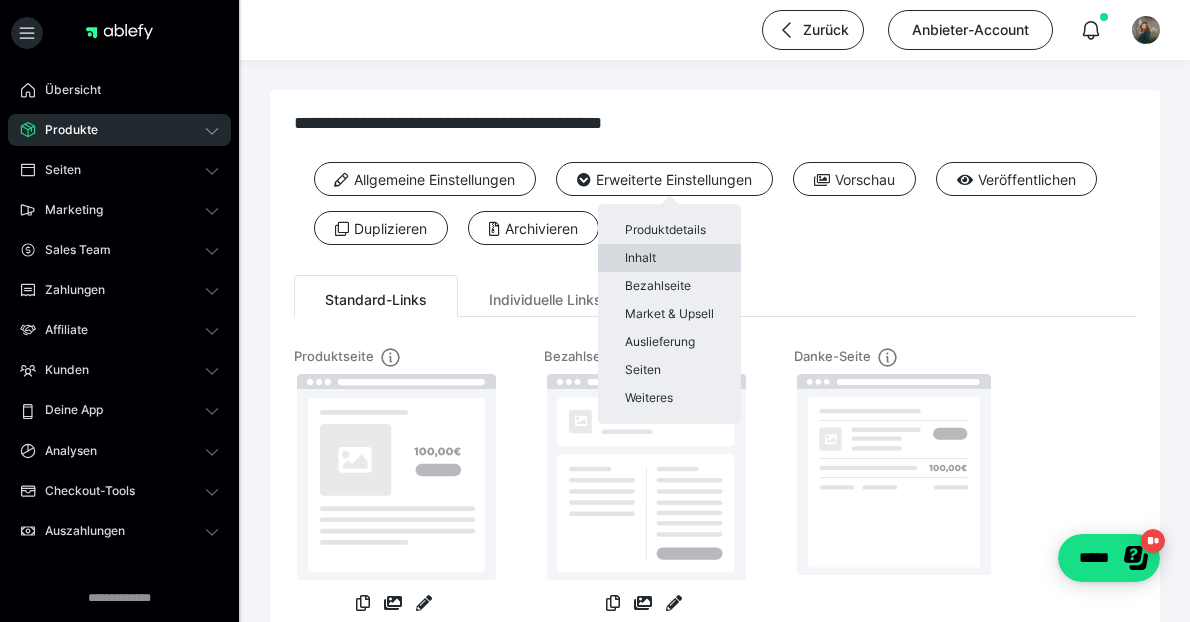 click on "Inhalt" at bounding box center [669, 258] 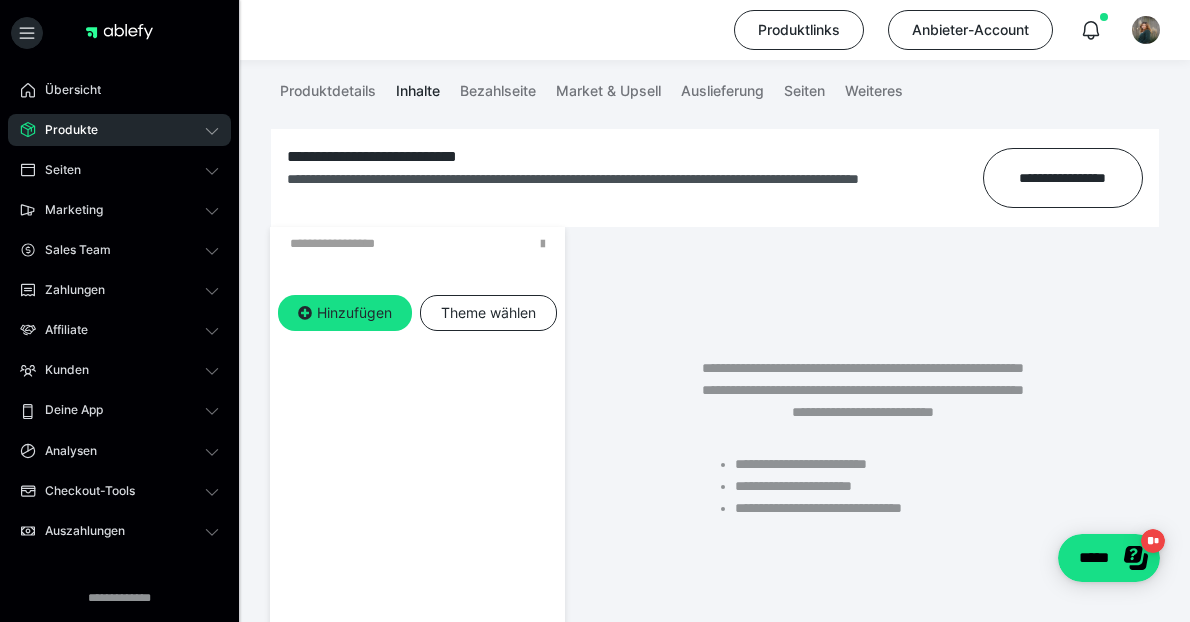 scroll, scrollTop: 171, scrollLeft: 0, axis: vertical 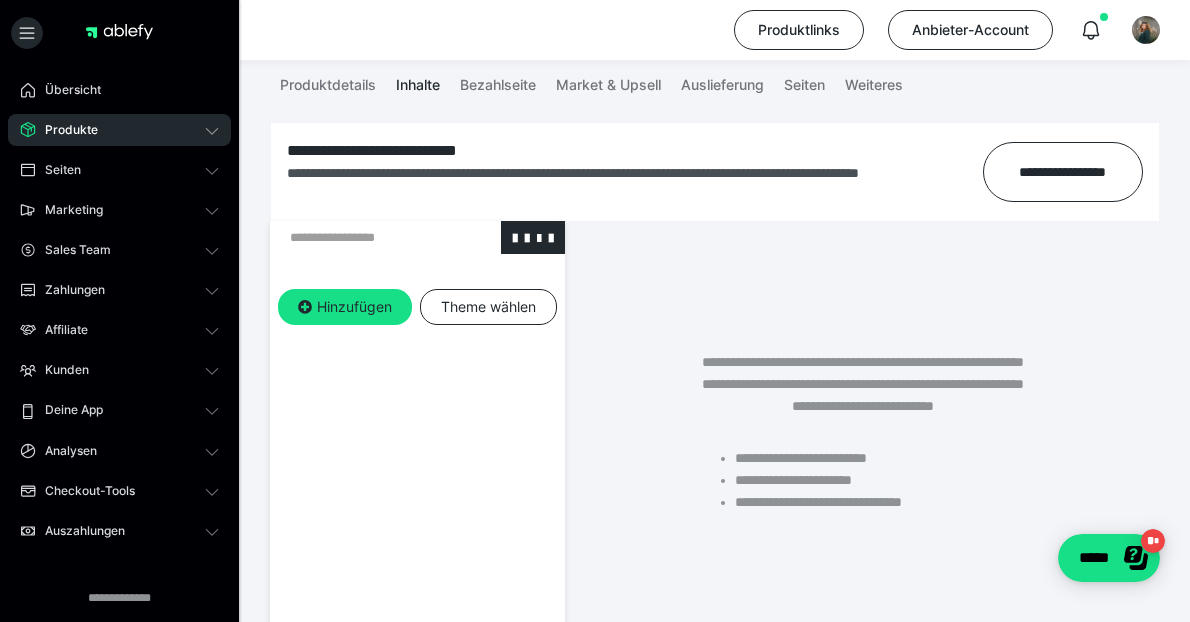 click at bounding box center [365, 237] 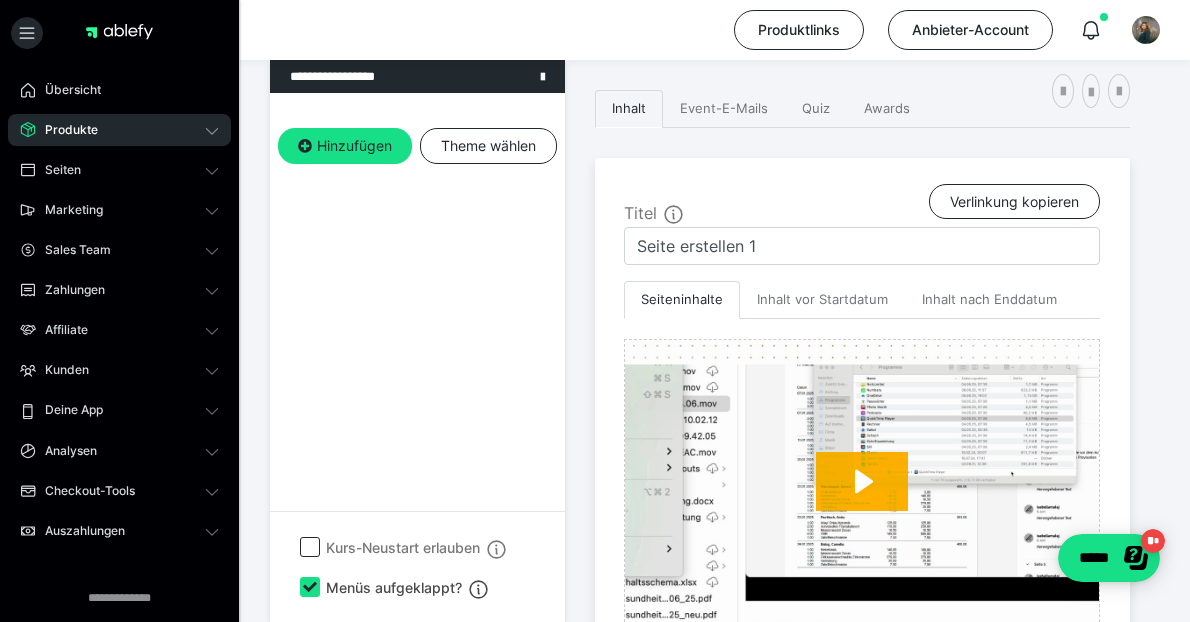 scroll, scrollTop: 379, scrollLeft: 0, axis: vertical 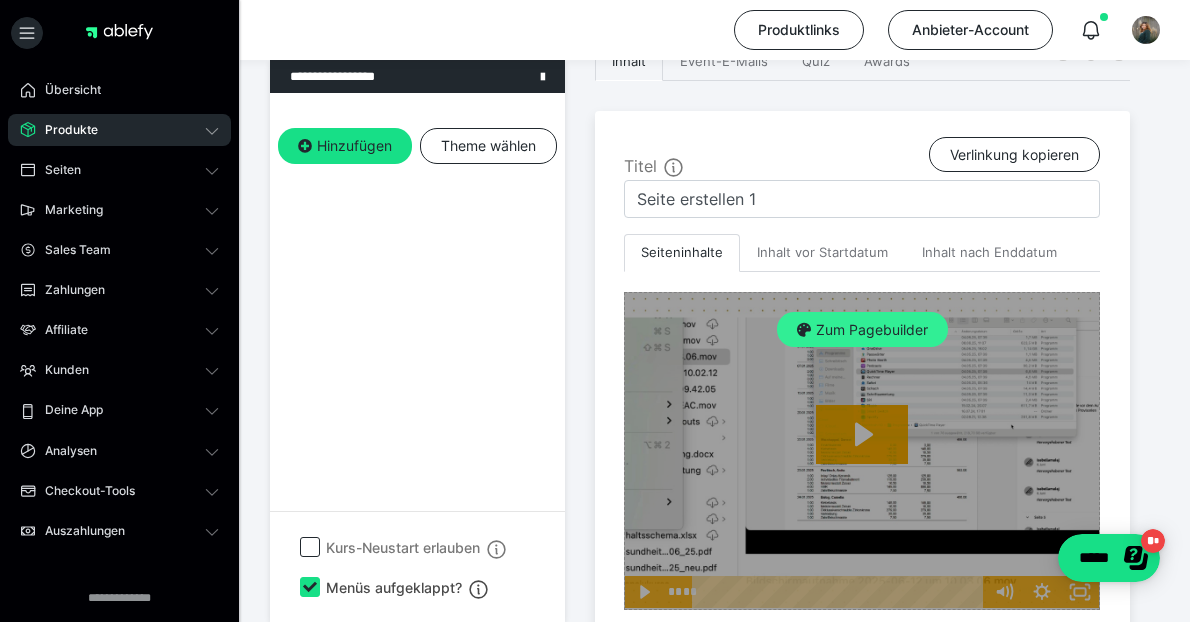 click on "Zum Pagebuilder" at bounding box center [862, 330] 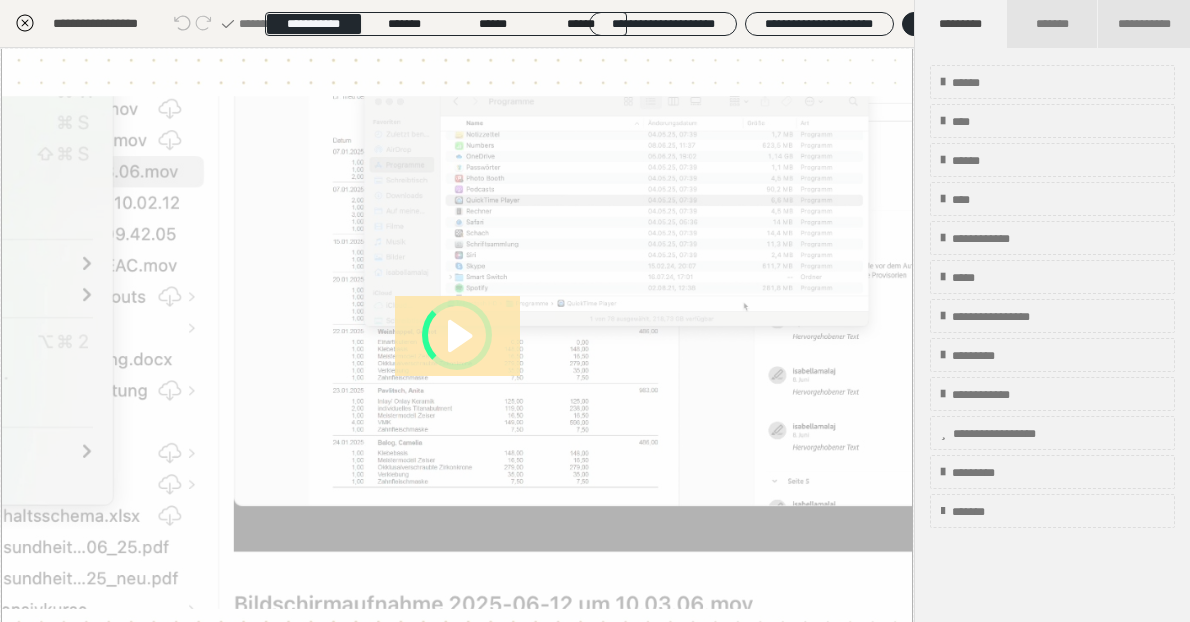 scroll, scrollTop: 332, scrollLeft: 0, axis: vertical 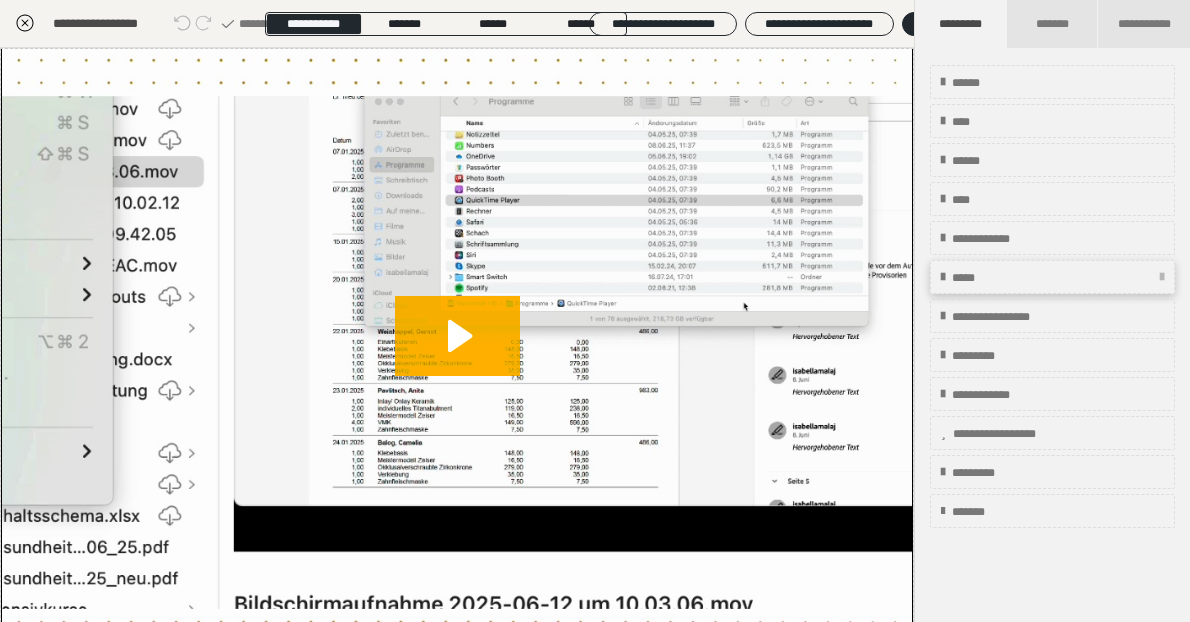 click on "*****" at bounding box center [972, 278] 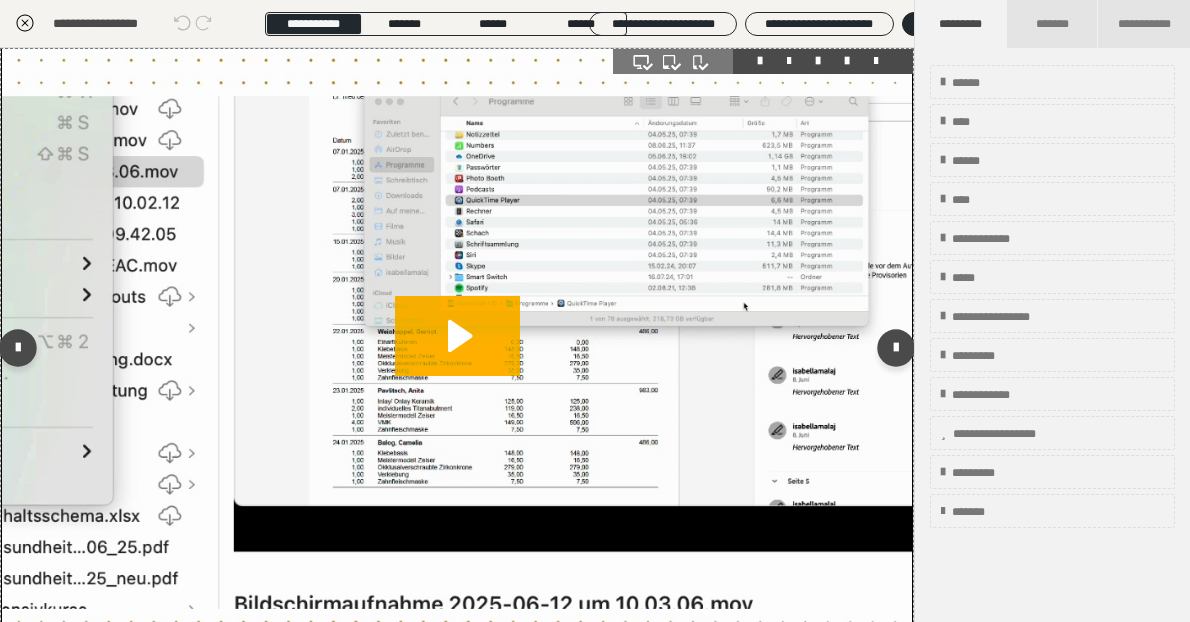 click at bounding box center [457, 352] 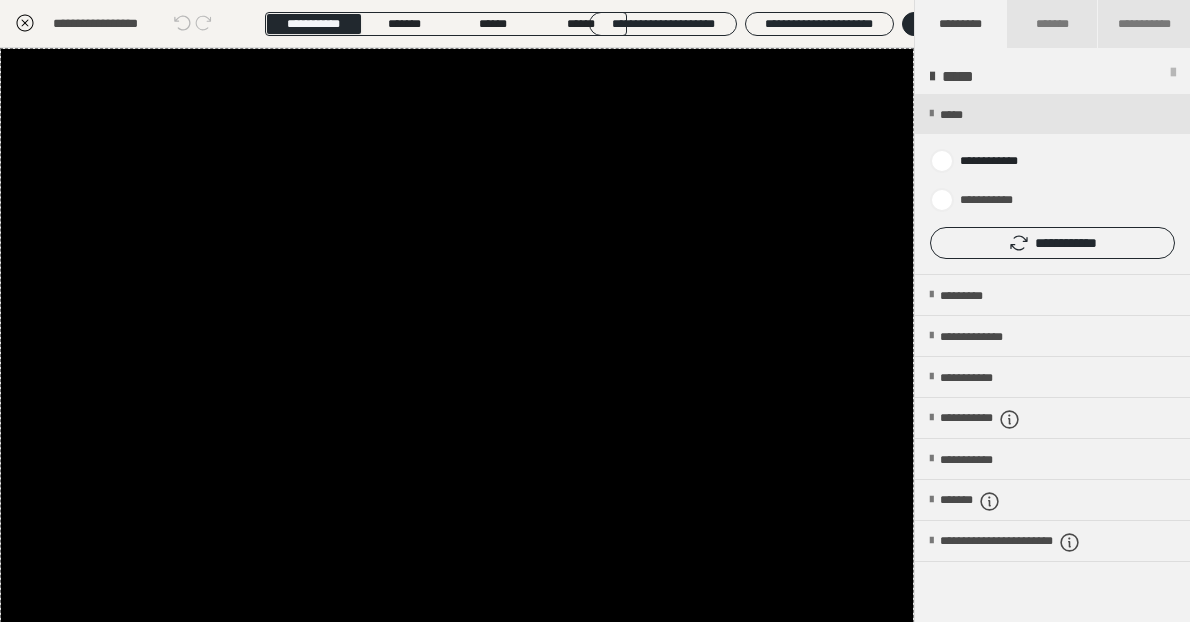click at bounding box center [1052, 184] 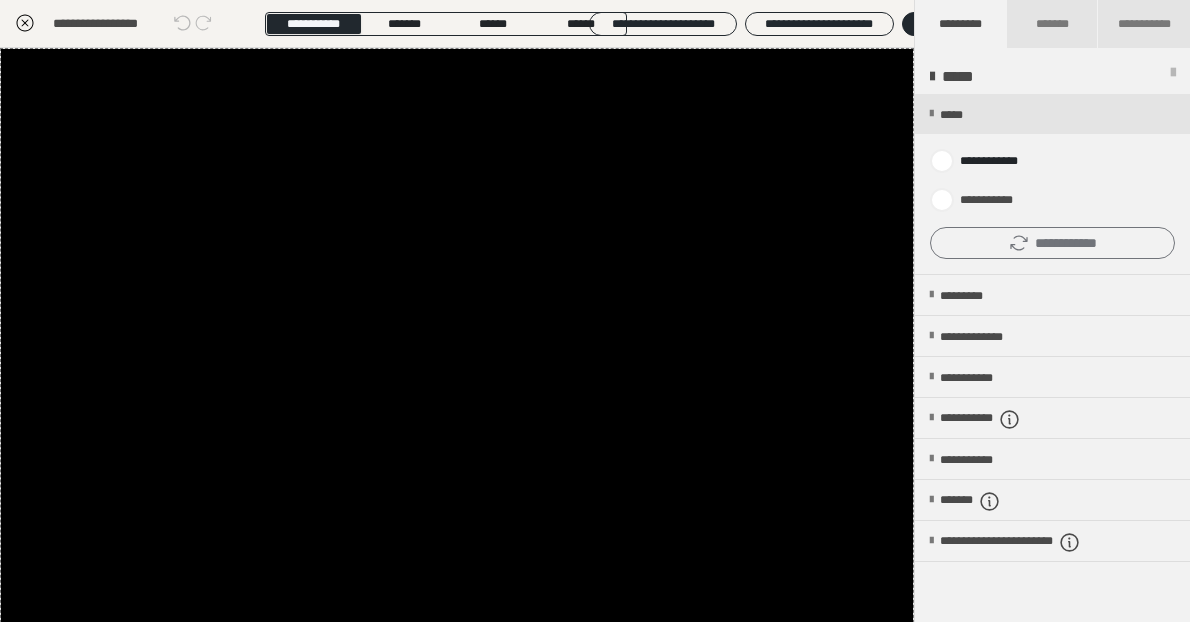 click on "**********" at bounding box center [1052, 243] 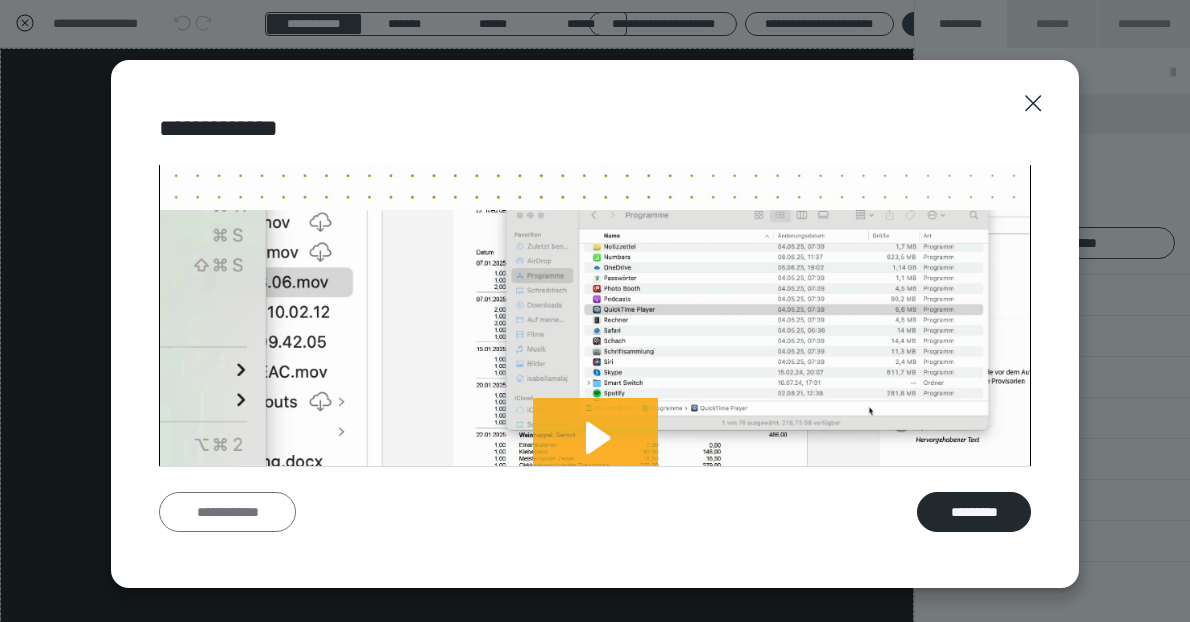click on "**********" at bounding box center [227, 512] 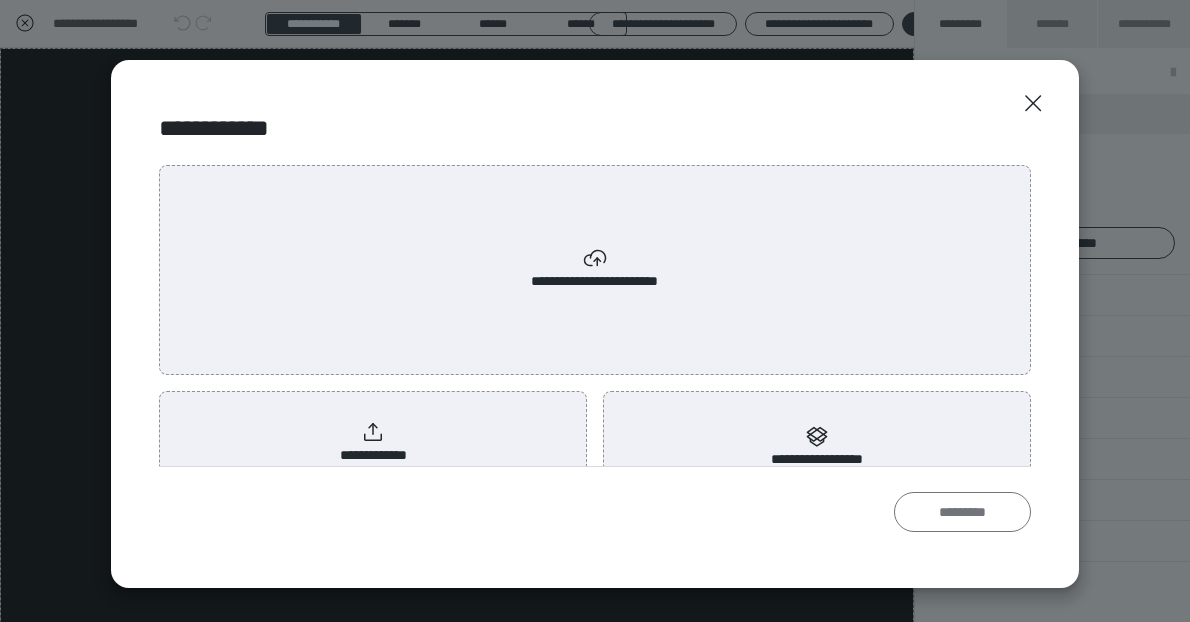 scroll, scrollTop: 0, scrollLeft: 0, axis: both 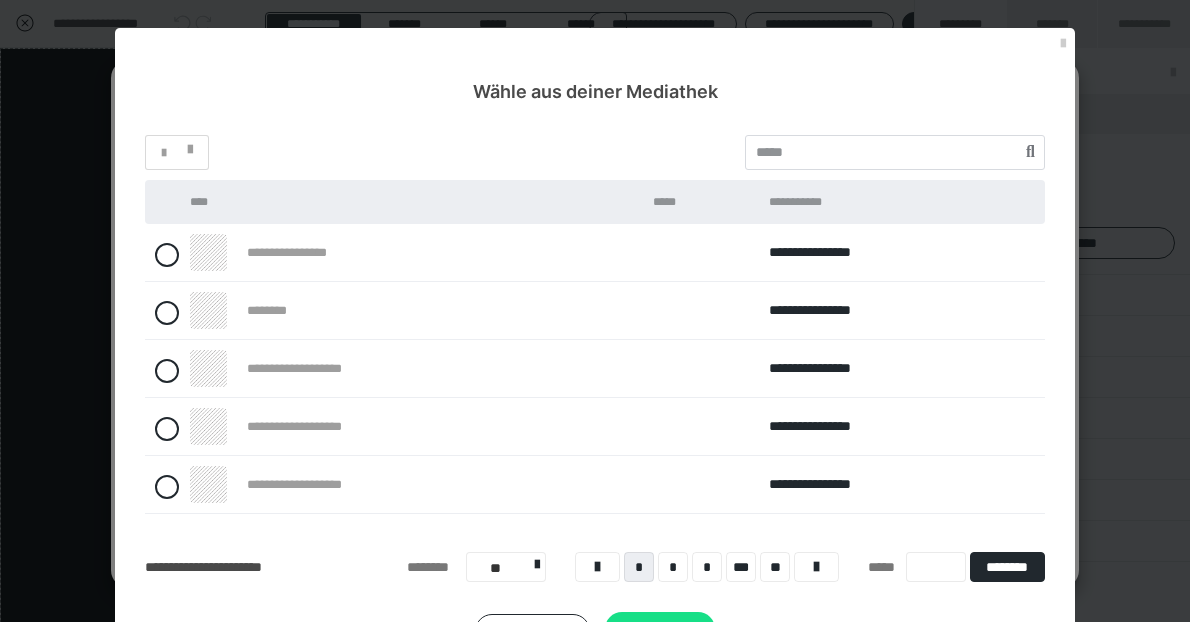 click on "********" at bounding box center (411, 311) 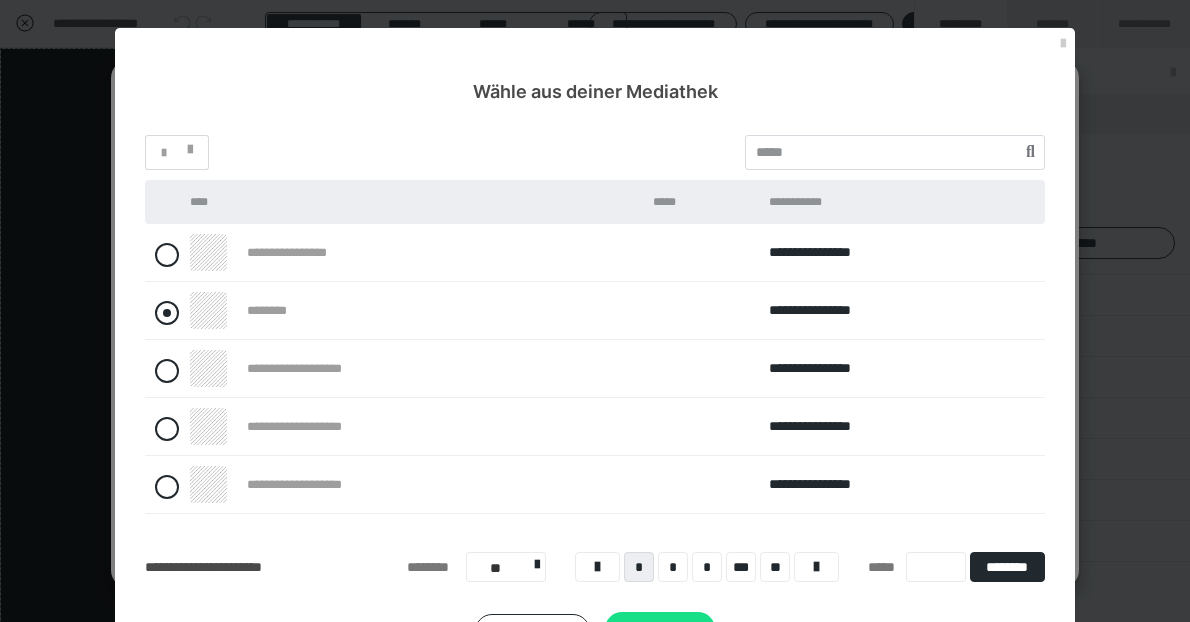 click at bounding box center [167, 313] 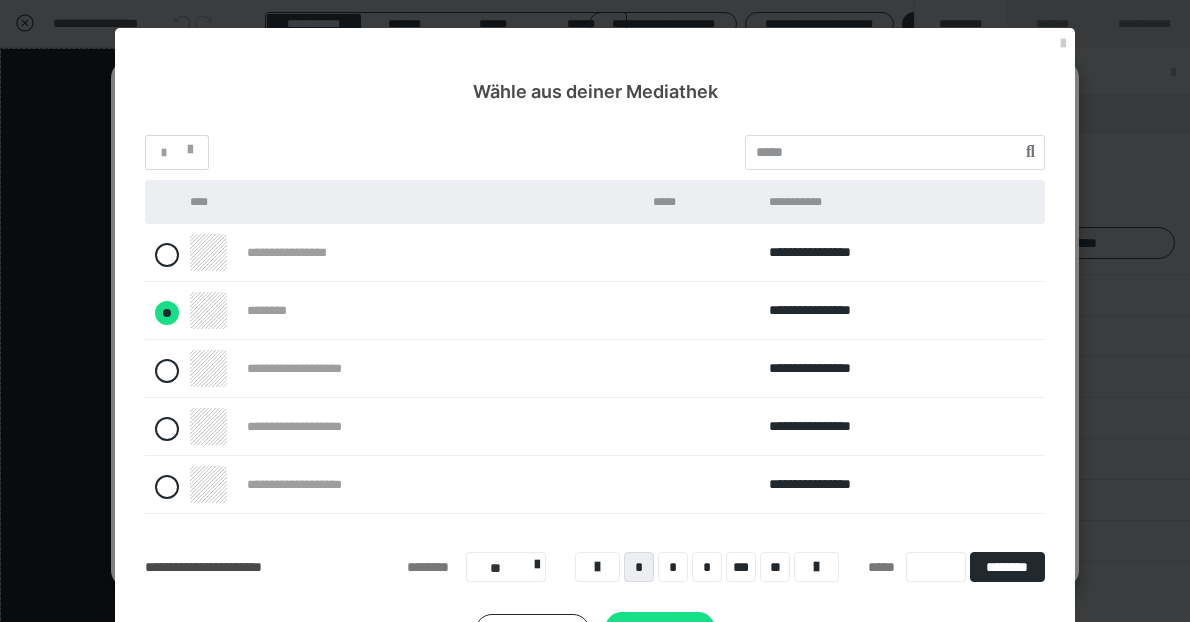 radio on "****" 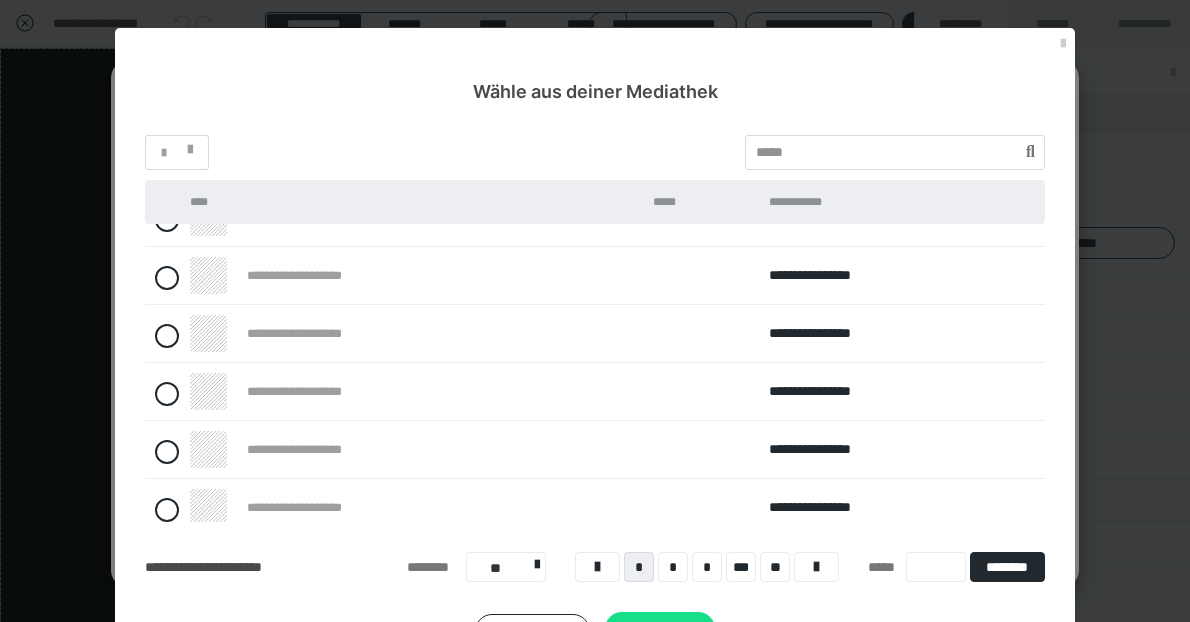 scroll, scrollTop: 154, scrollLeft: 0, axis: vertical 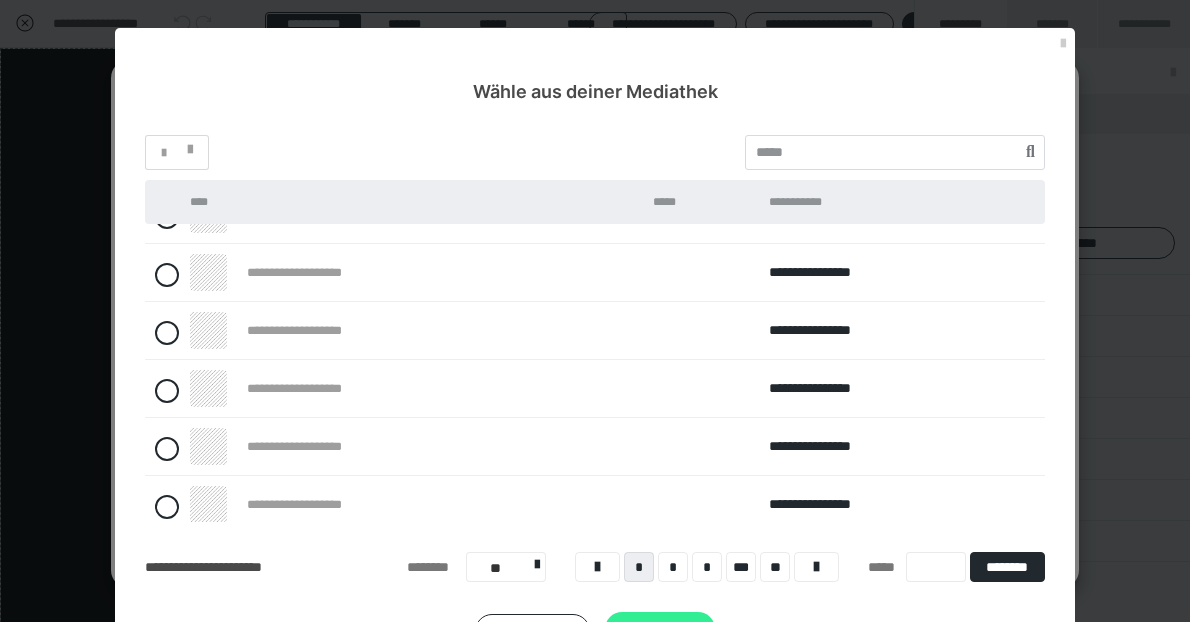 click on "Auswählen" at bounding box center [660, 630] 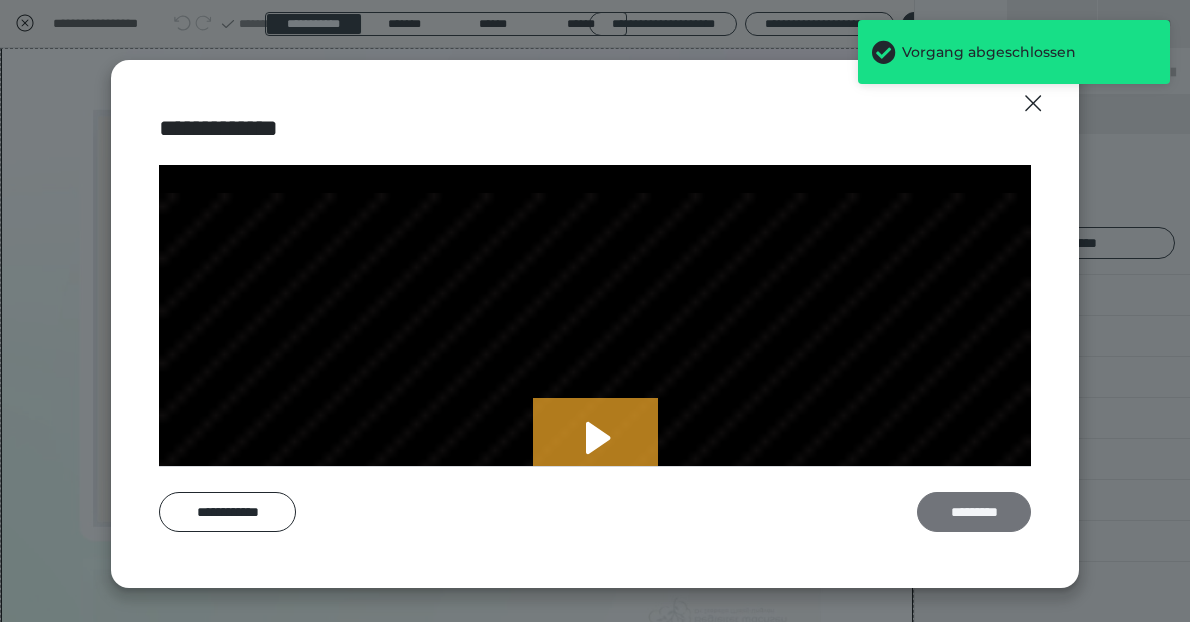 click on "*********" at bounding box center (974, 512) 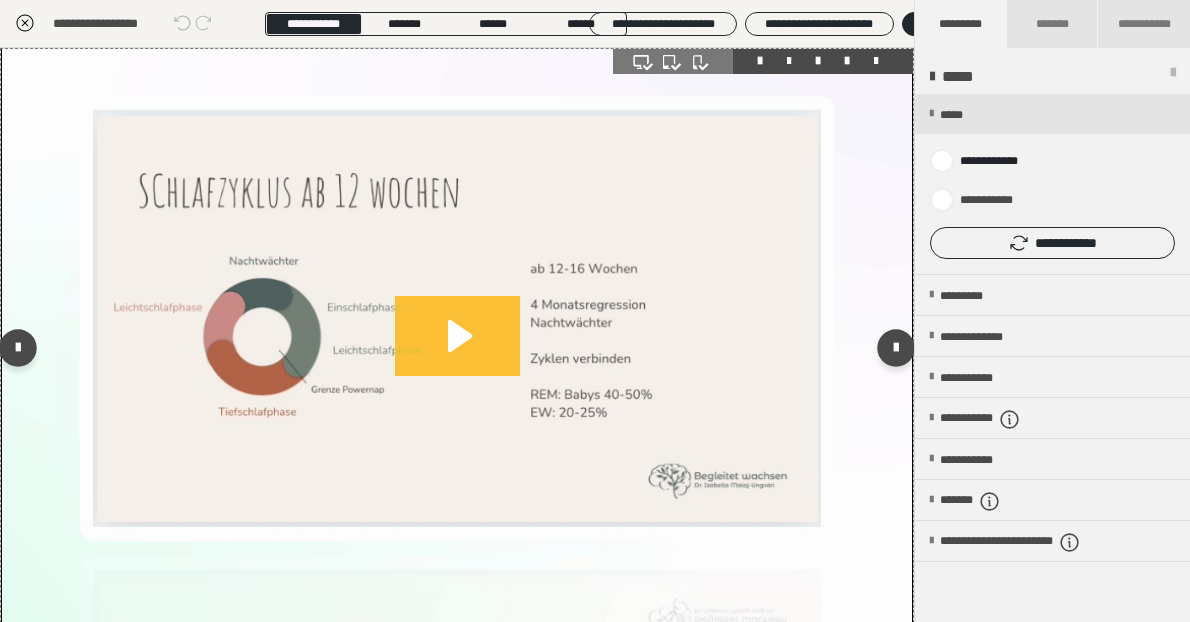 click 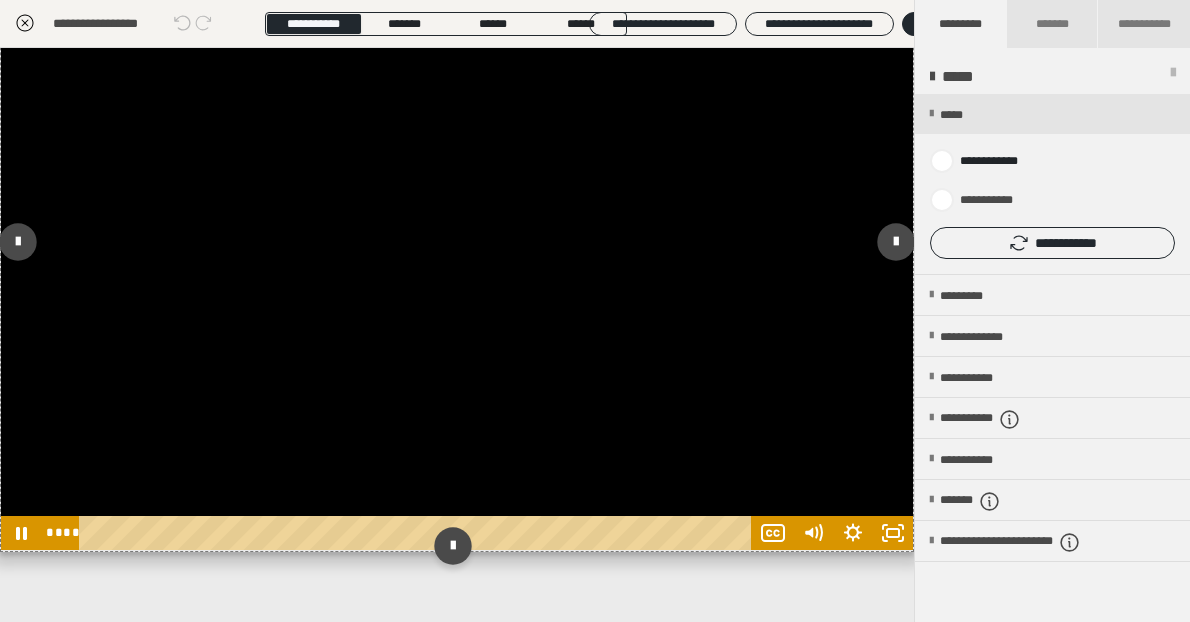 scroll, scrollTop: 106, scrollLeft: 0, axis: vertical 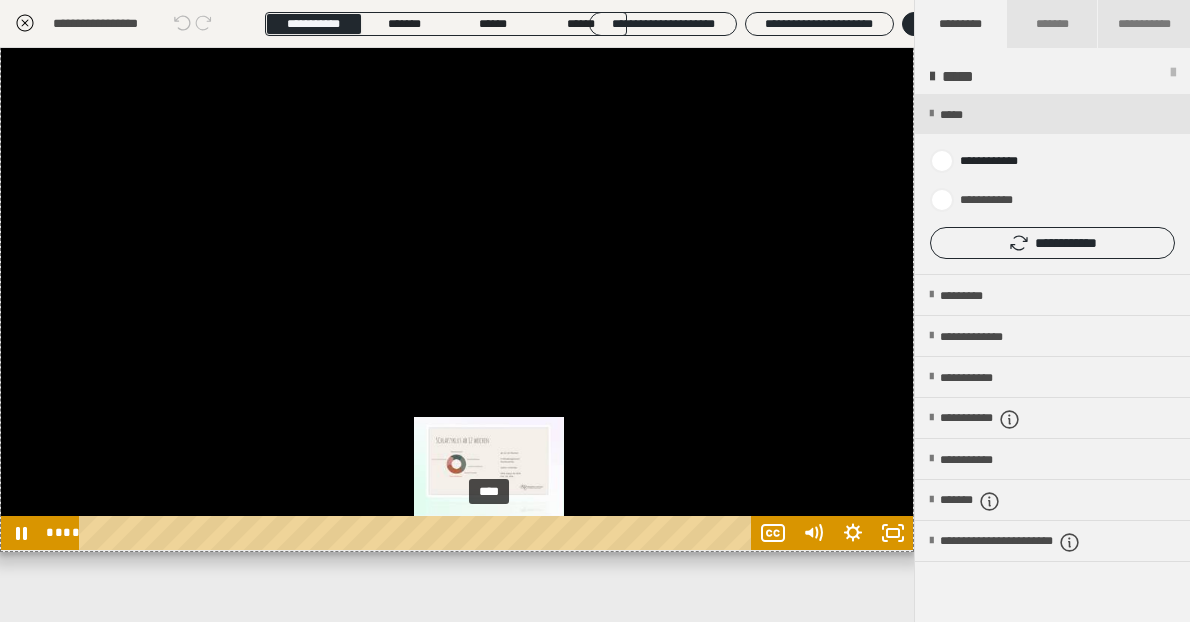 click on "****" at bounding box center [418, 533] 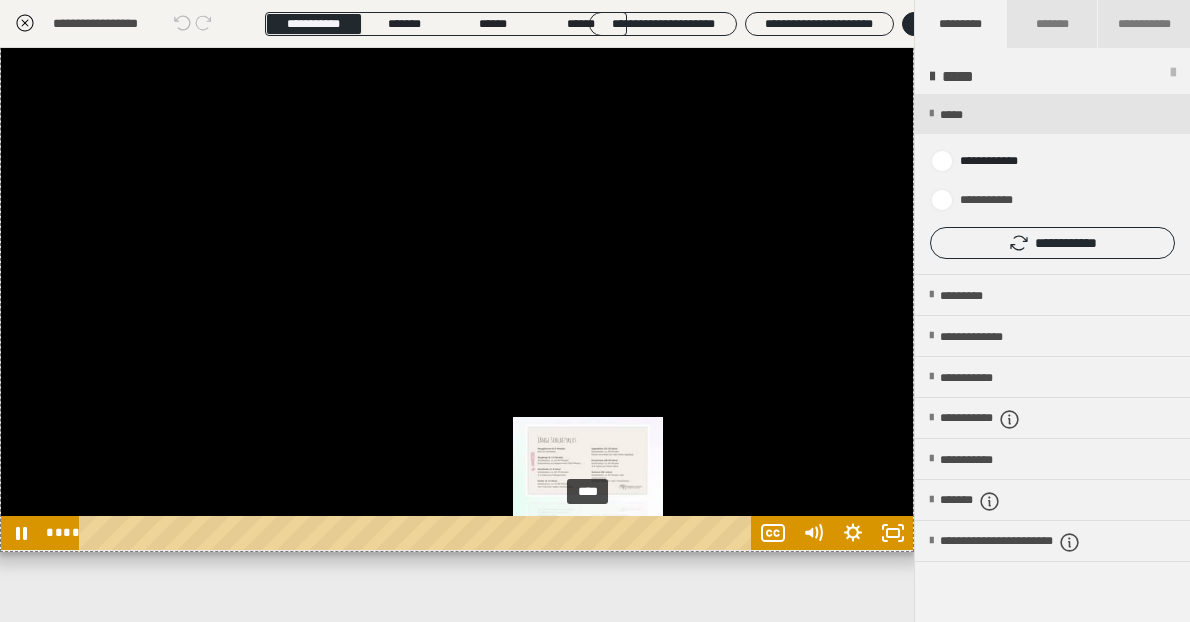 click on "****" at bounding box center (418, 533) 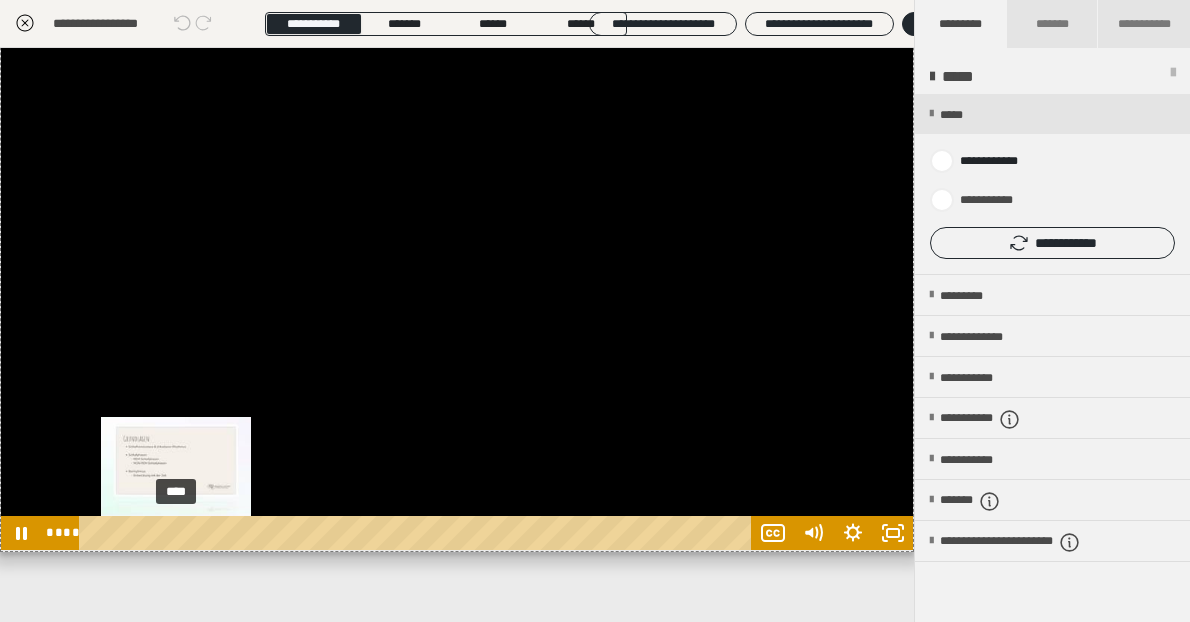 click on "****" at bounding box center (418, 533) 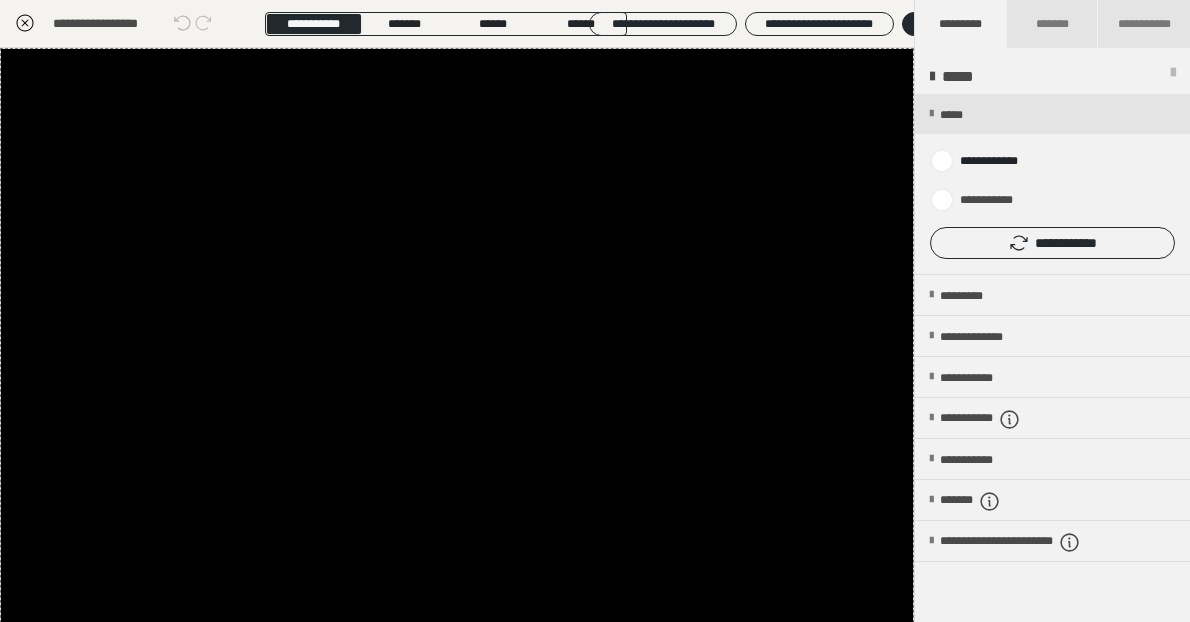 scroll, scrollTop: 0, scrollLeft: 0, axis: both 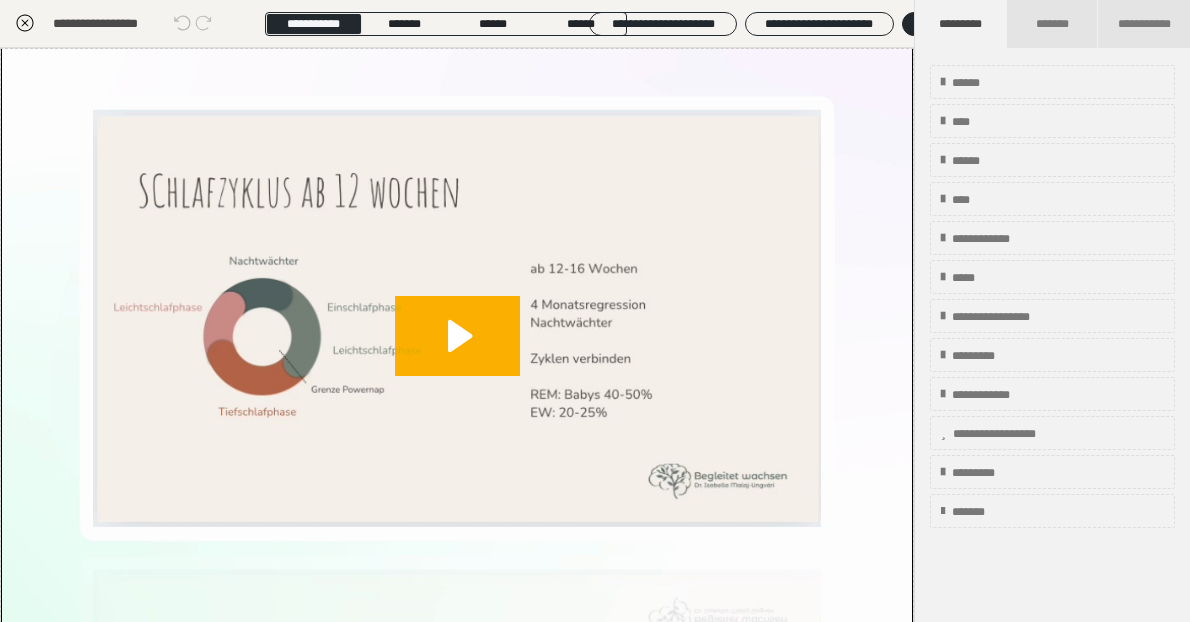 click 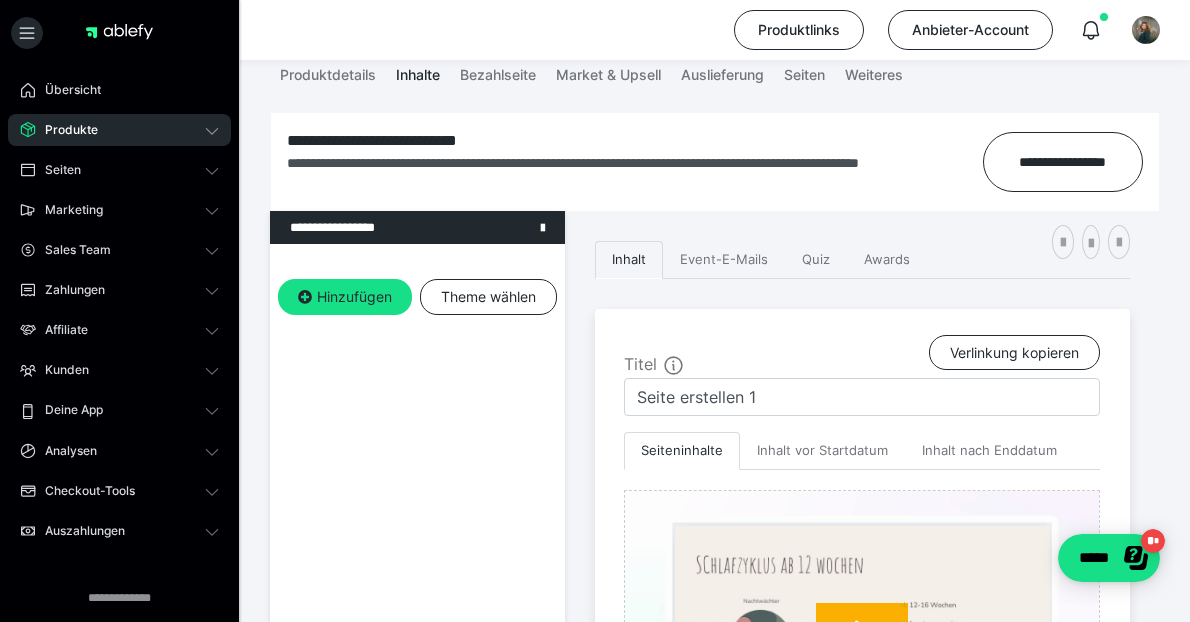 scroll, scrollTop: 182, scrollLeft: 0, axis: vertical 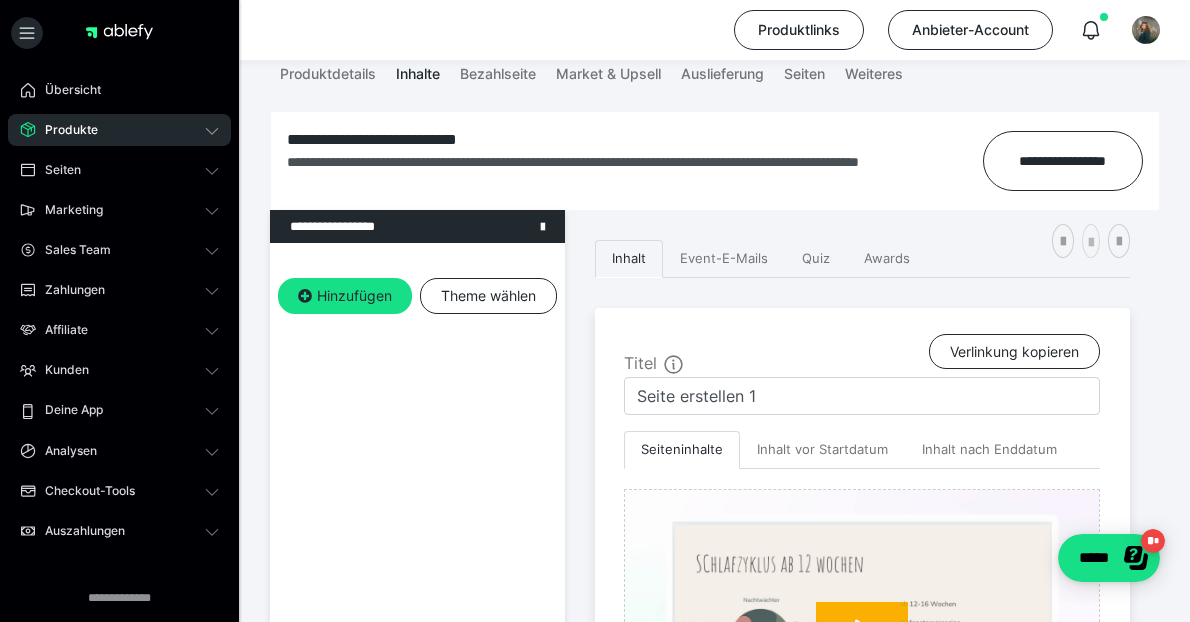 click at bounding box center (1091, 243) 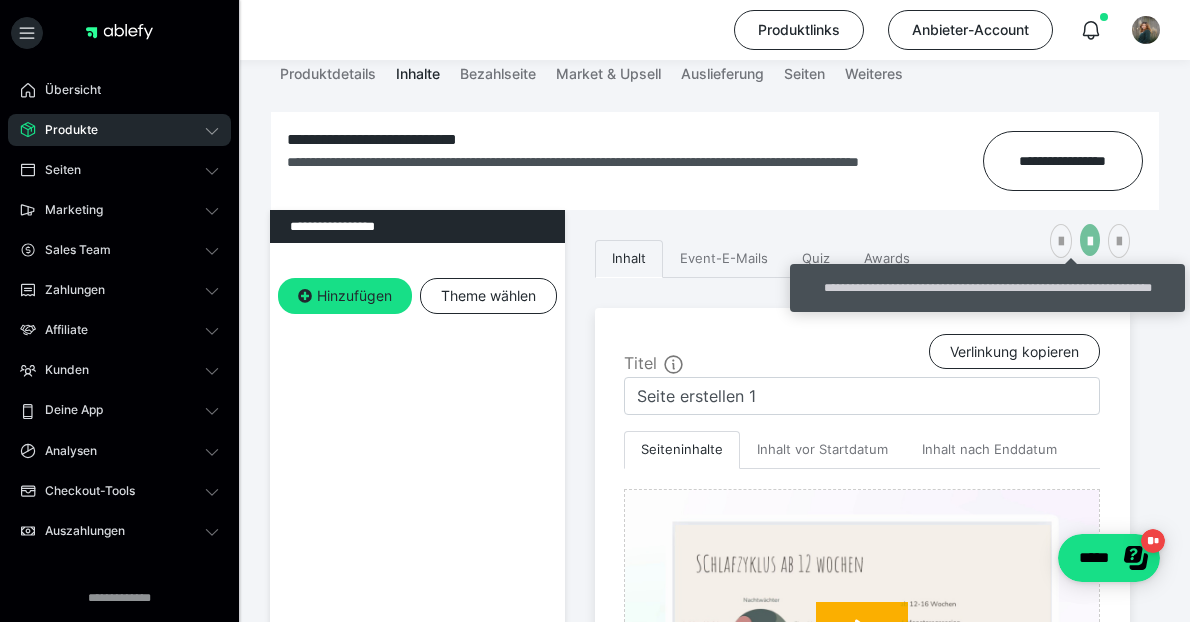 click at bounding box center (1090, 242) 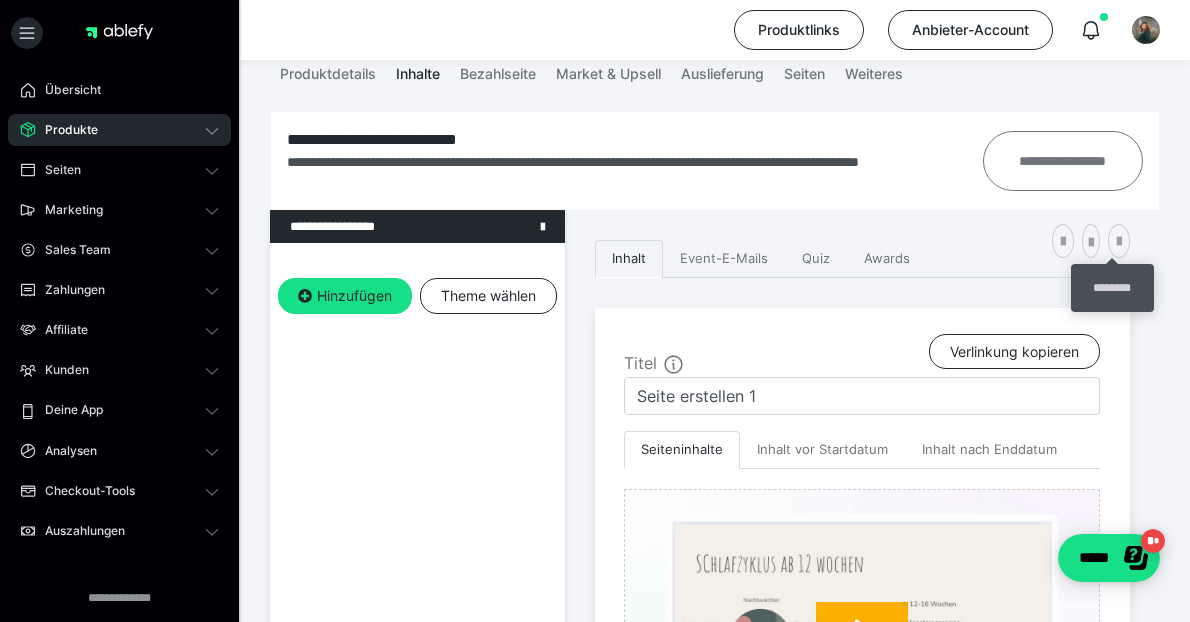 click on "**********" at bounding box center [1063, 161] 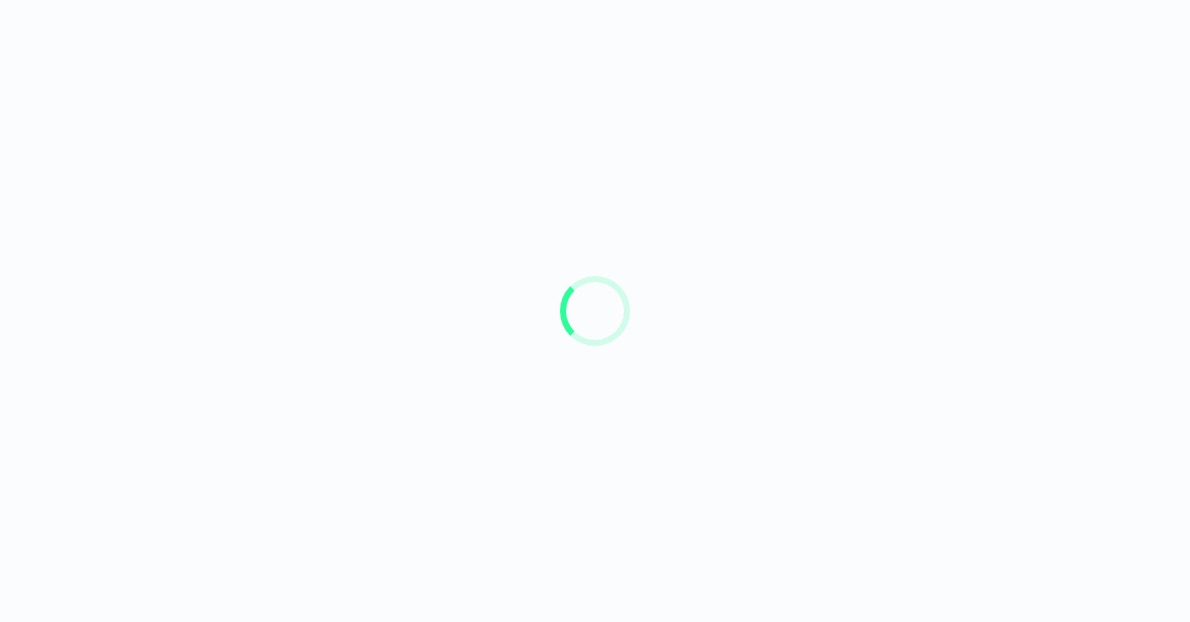 scroll, scrollTop: 0, scrollLeft: 0, axis: both 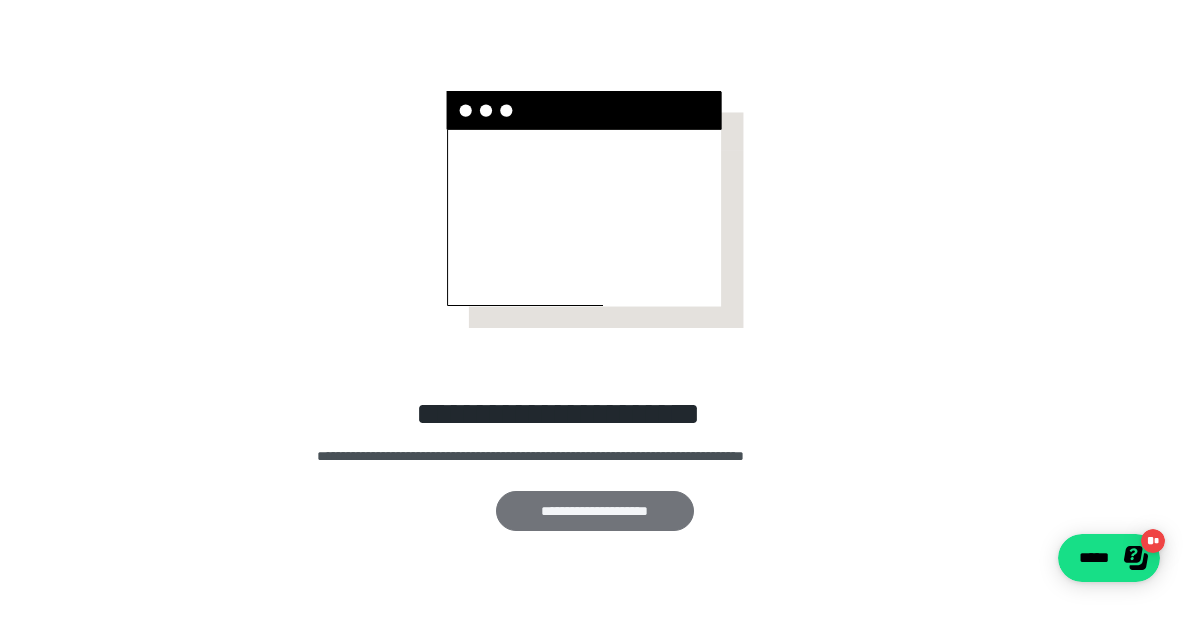 click on "**********" at bounding box center [595, 511] 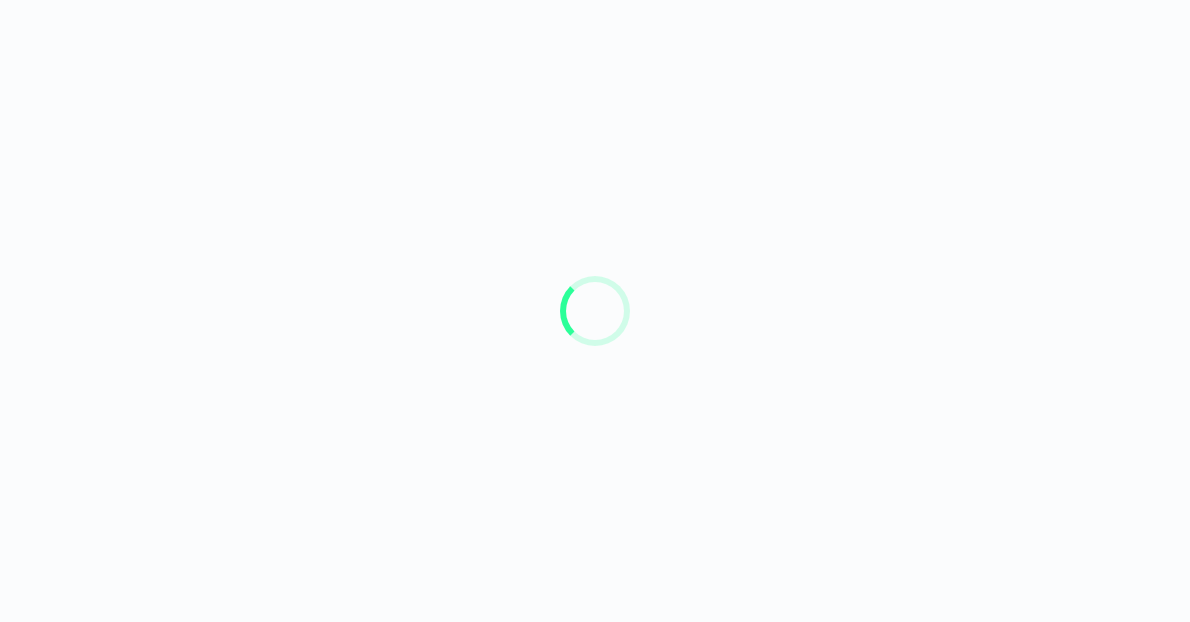 scroll, scrollTop: 0, scrollLeft: 0, axis: both 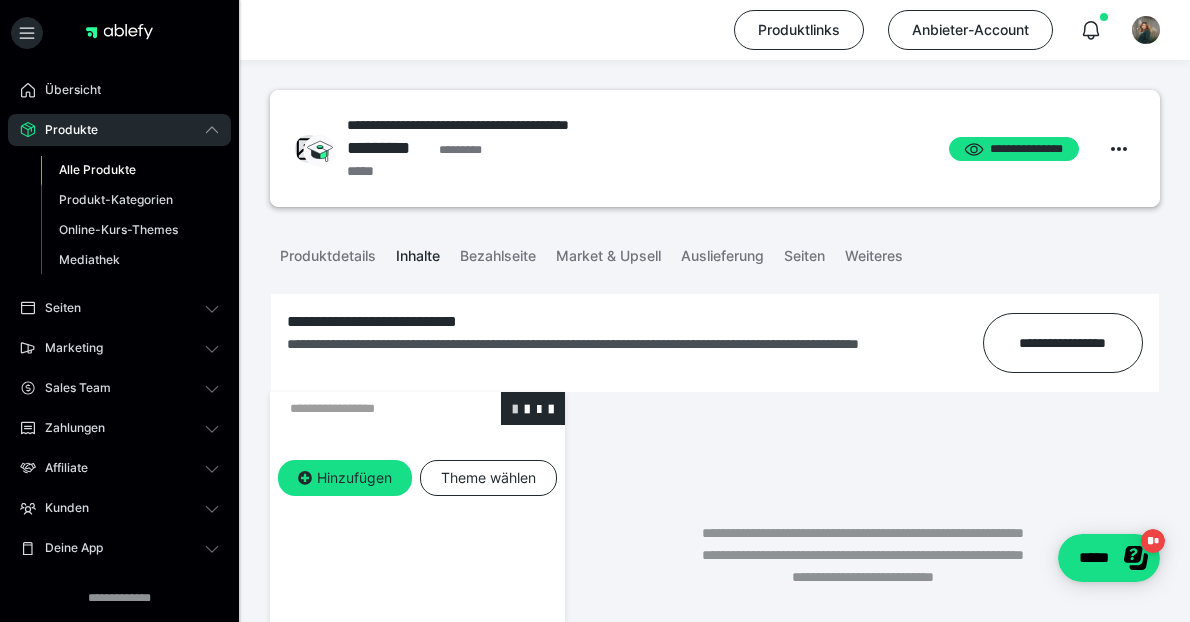 click at bounding box center [515, 408] 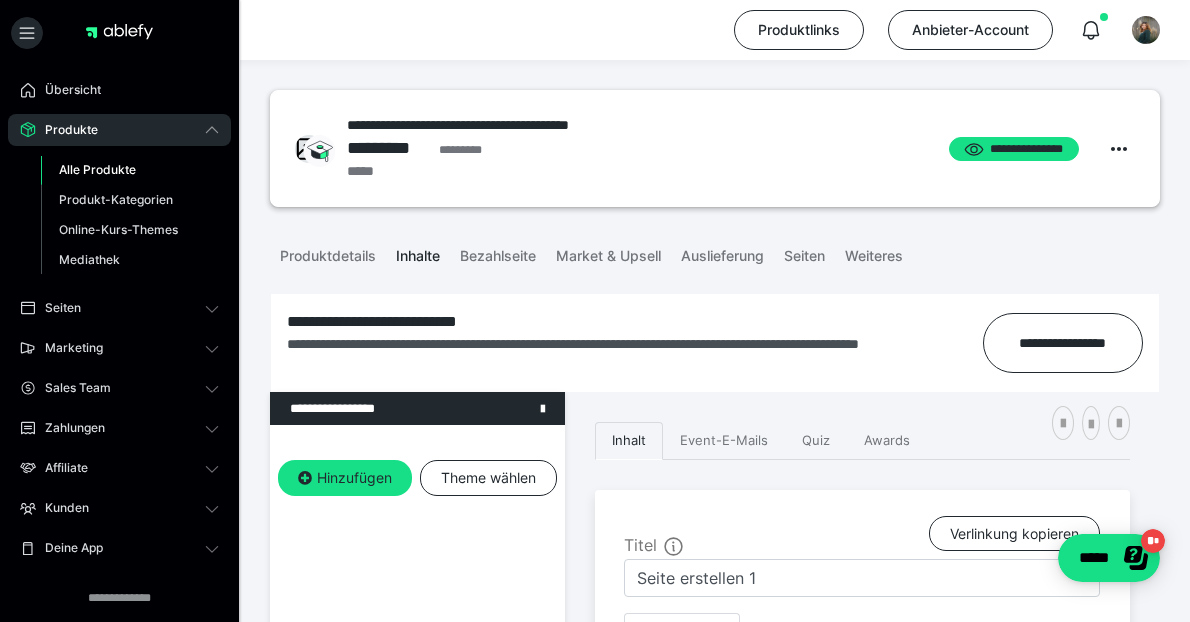 click at bounding box center [1067, 423] 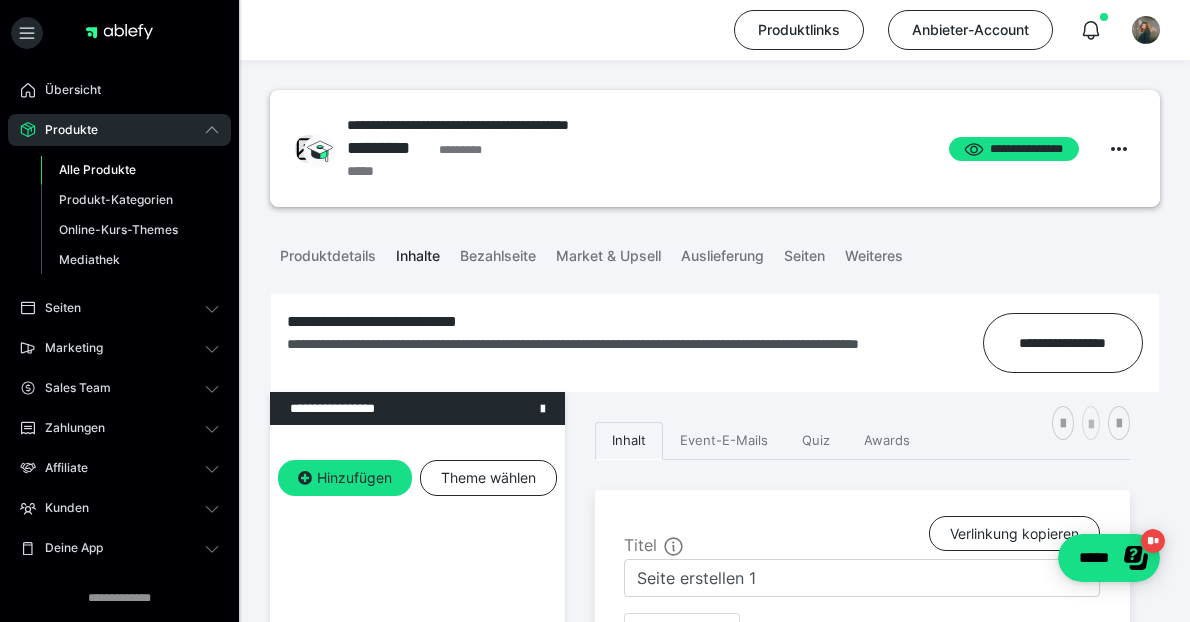 click at bounding box center (1091, 425) 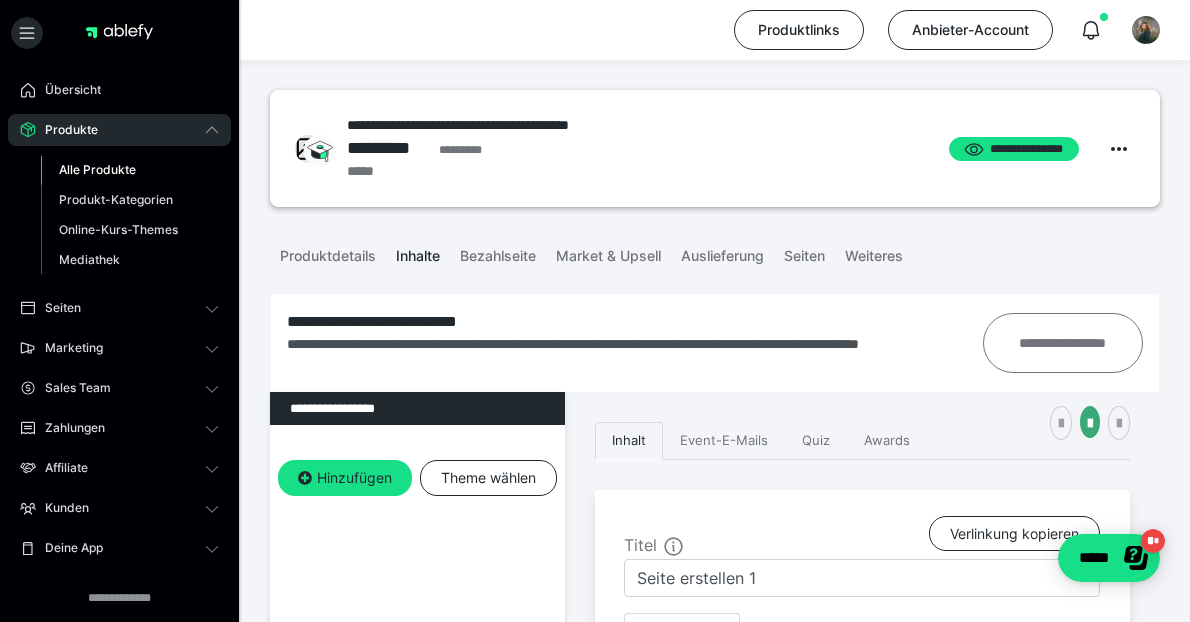 click on "**********" at bounding box center [1063, 343] 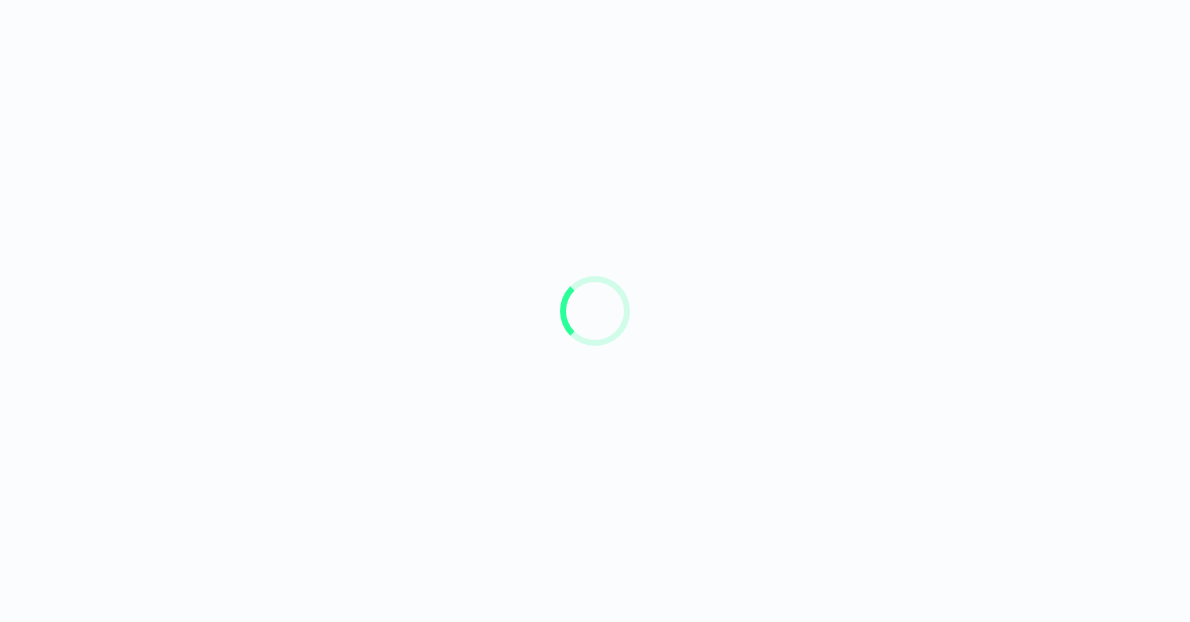 scroll, scrollTop: 0, scrollLeft: 0, axis: both 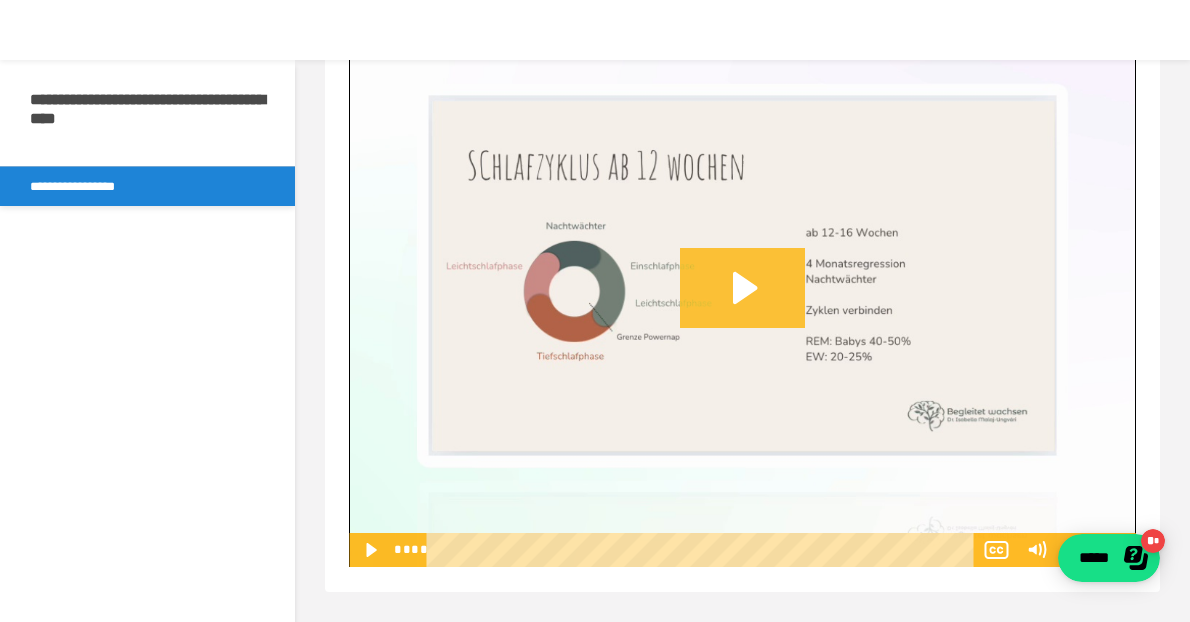 click 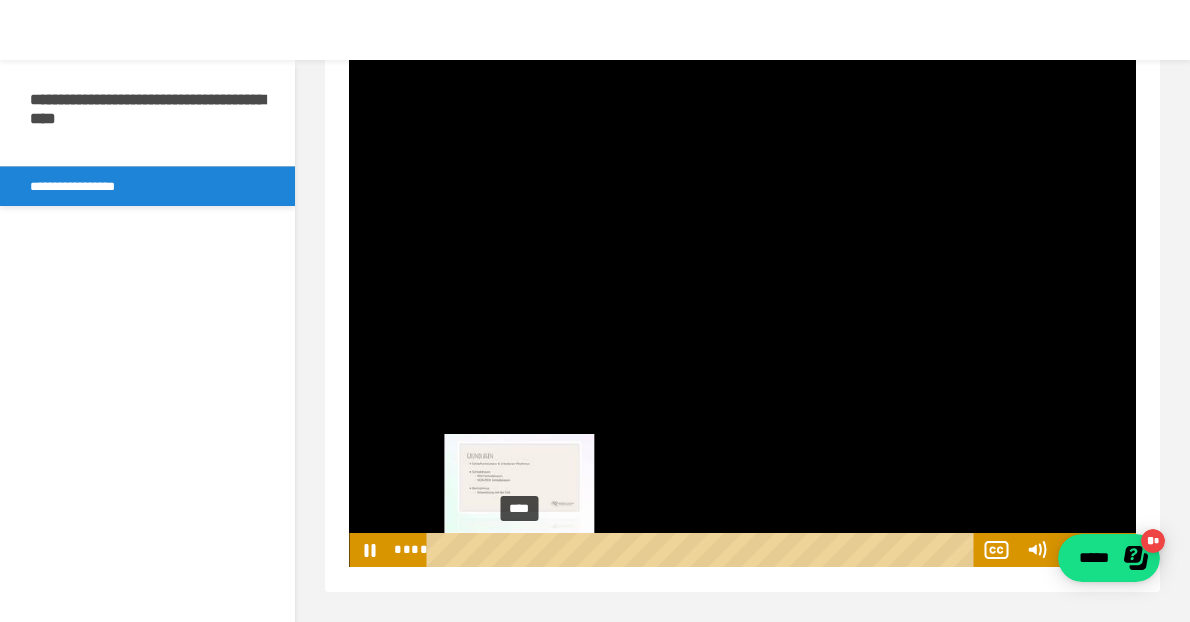 click on "****" at bounding box center [704, 550] 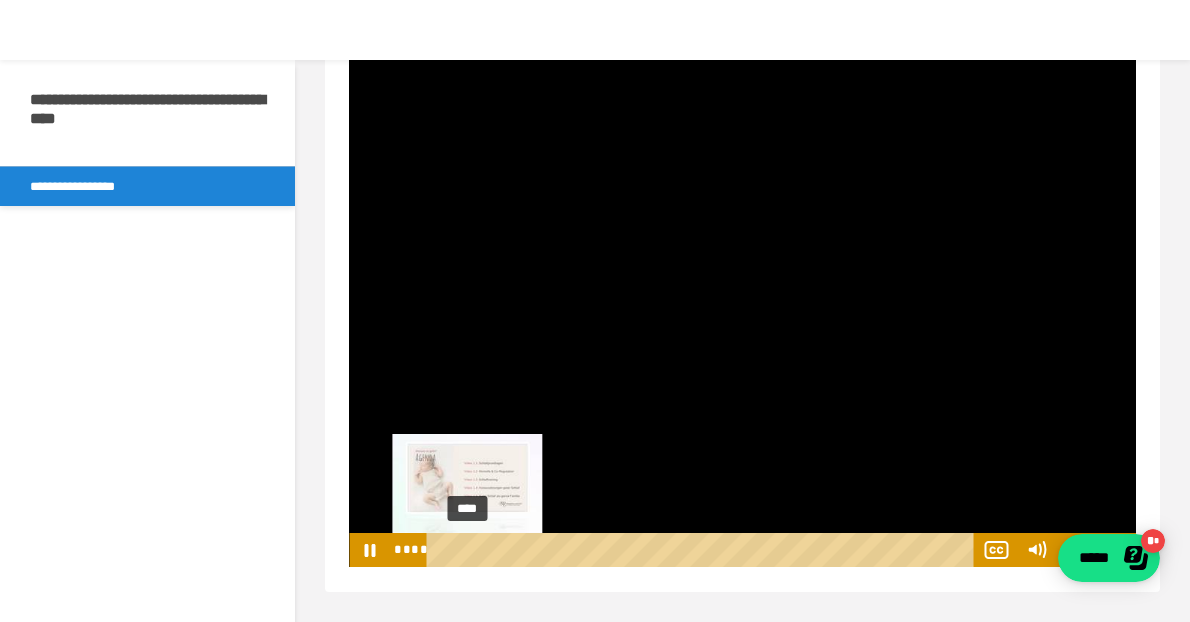 click on "****" at bounding box center (704, 550) 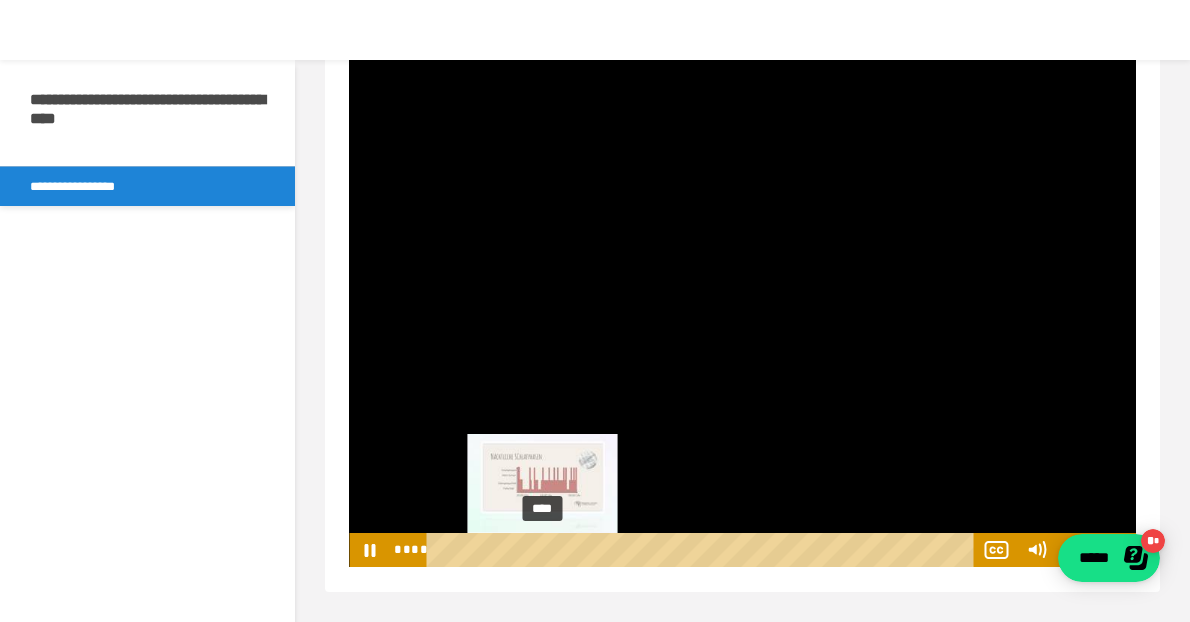click on "****" at bounding box center (704, 550) 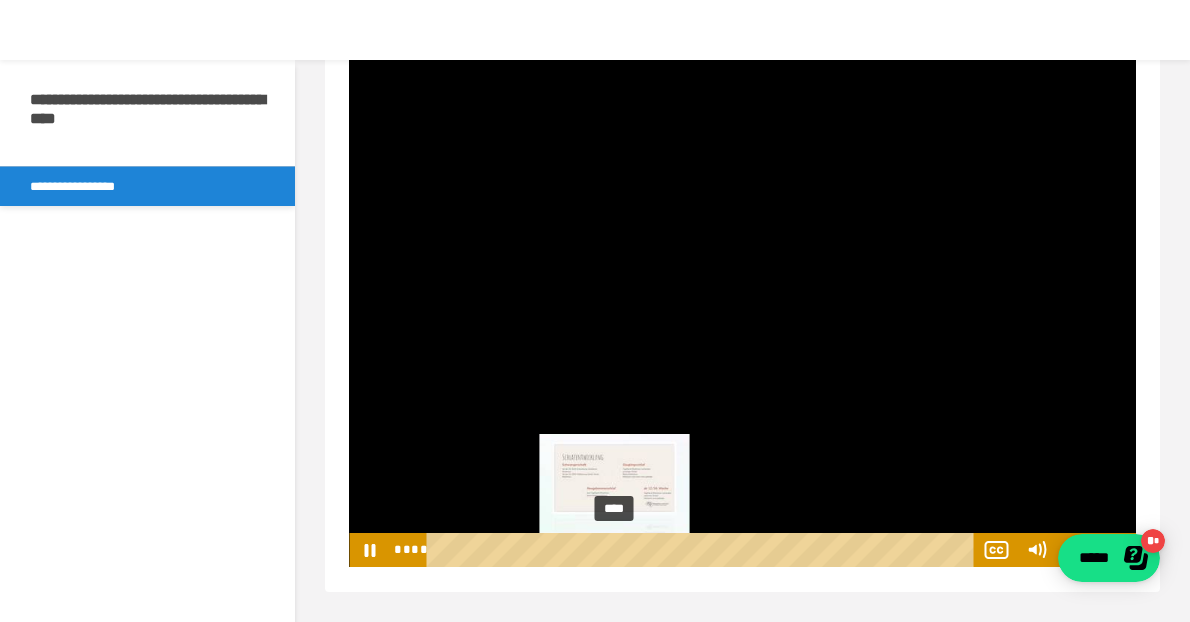 click on "****" at bounding box center [704, 550] 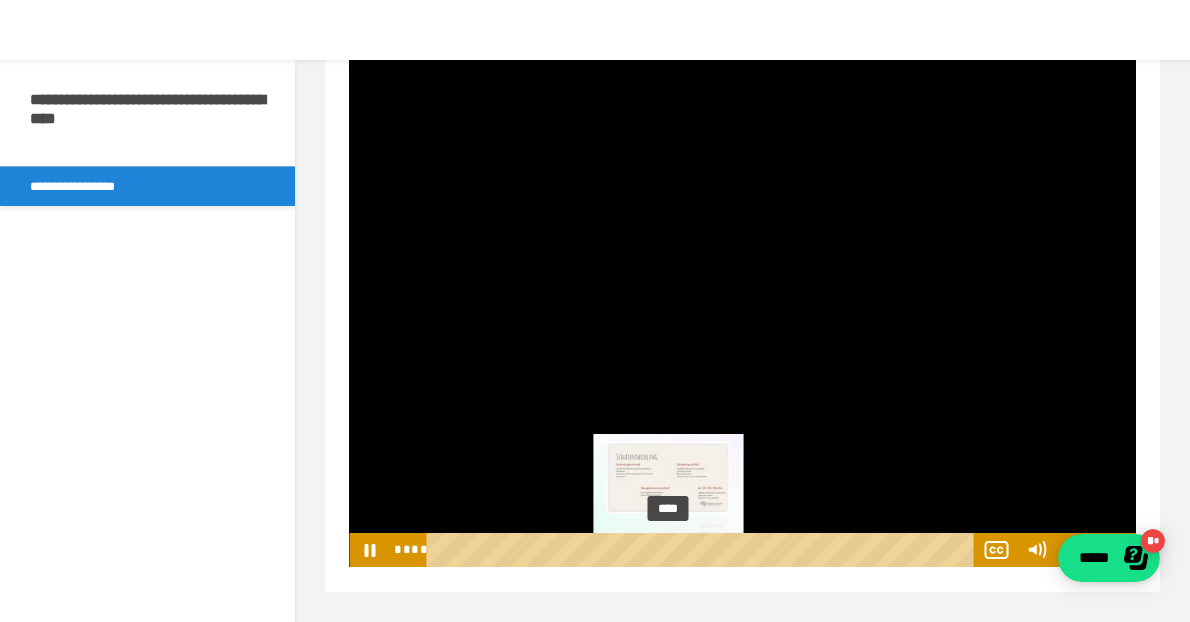 click on "****" at bounding box center [704, 550] 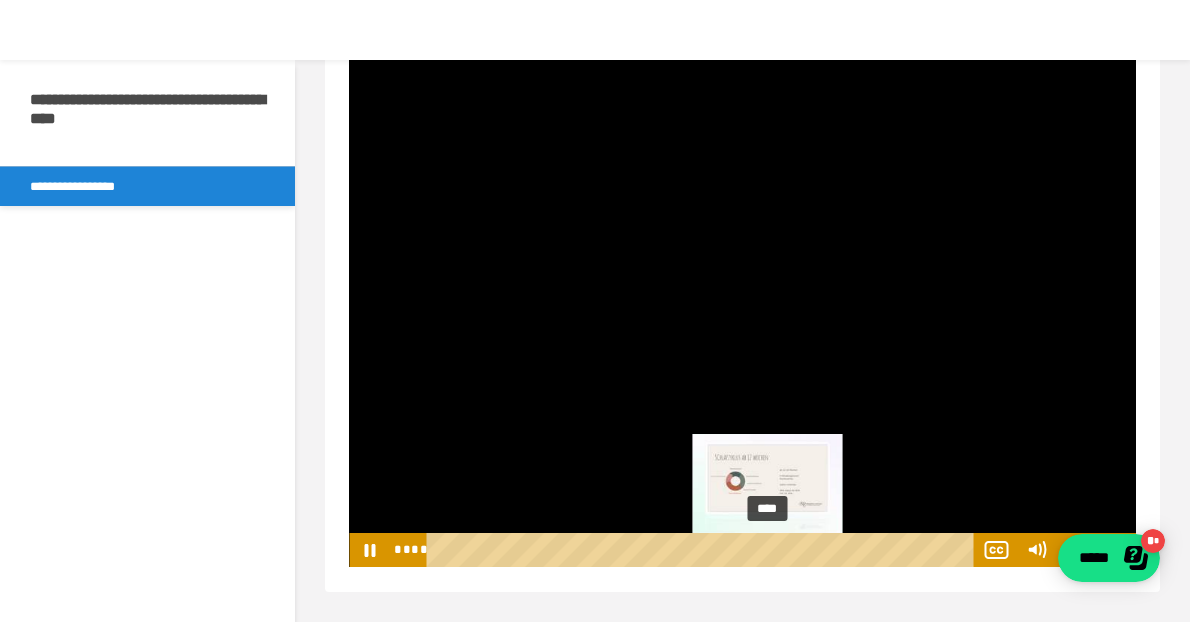 click on "****" at bounding box center [704, 550] 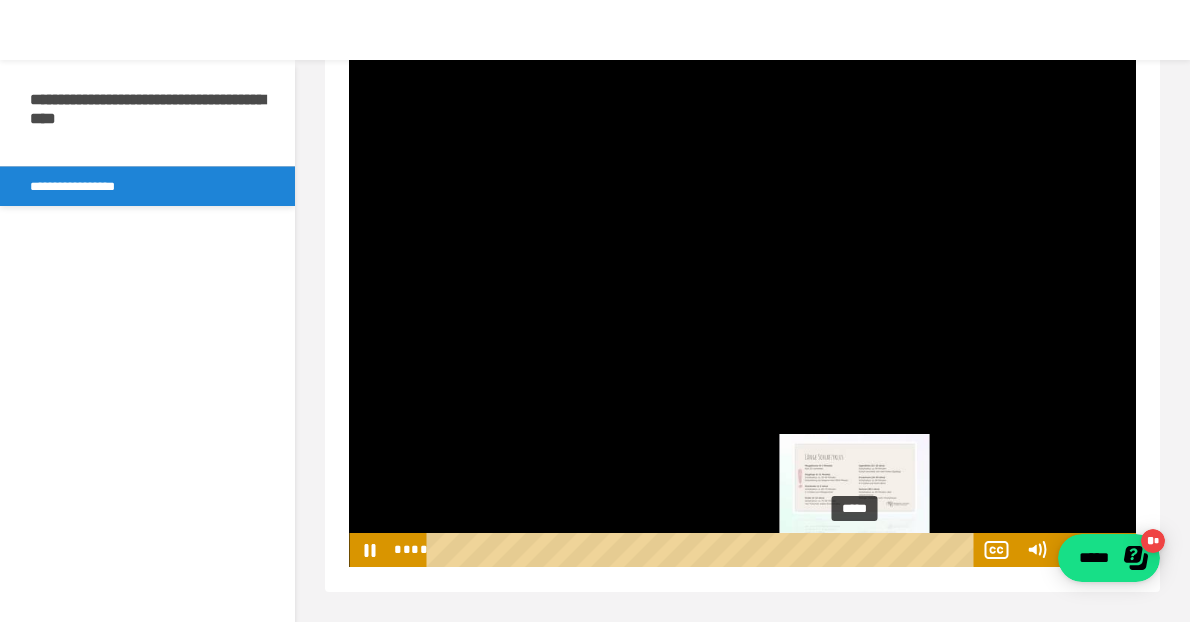 click on "*****" at bounding box center (704, 550) 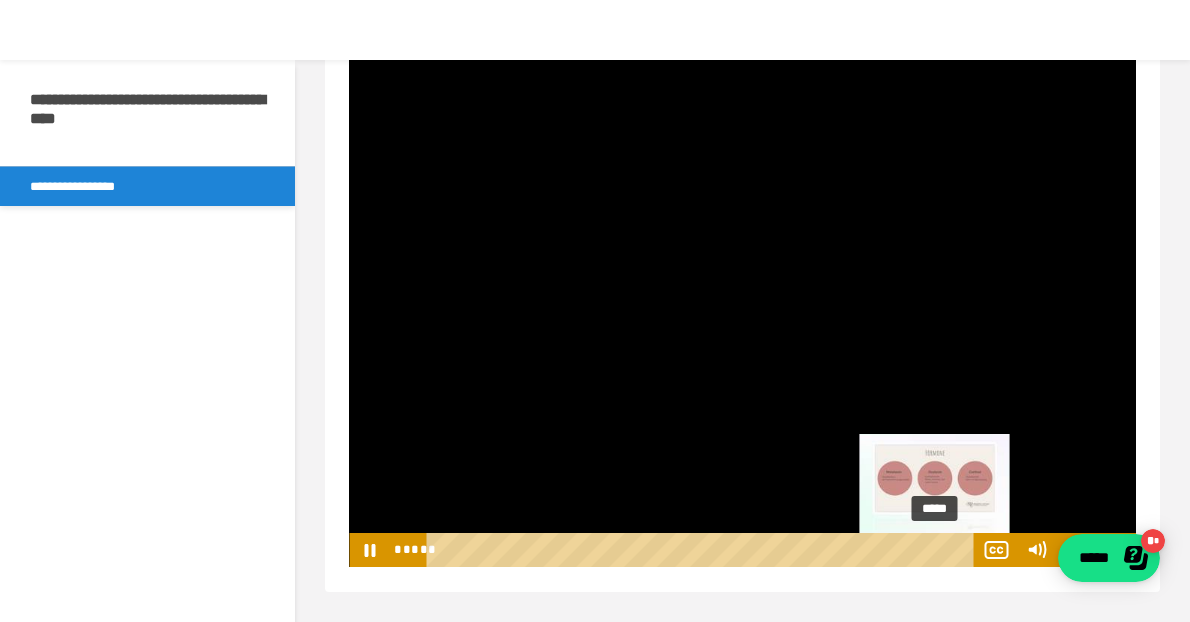 click on "*****" at bounding box center [704, 550] 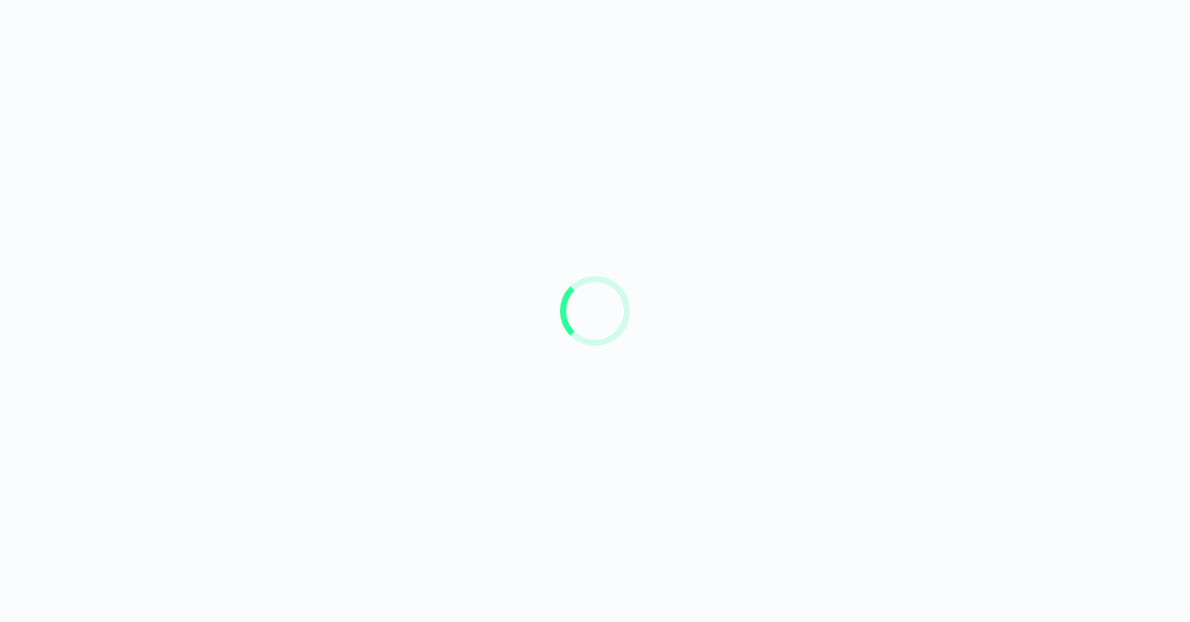 scroll, scrollTop: 0, scrollLeft: 0, axis: both 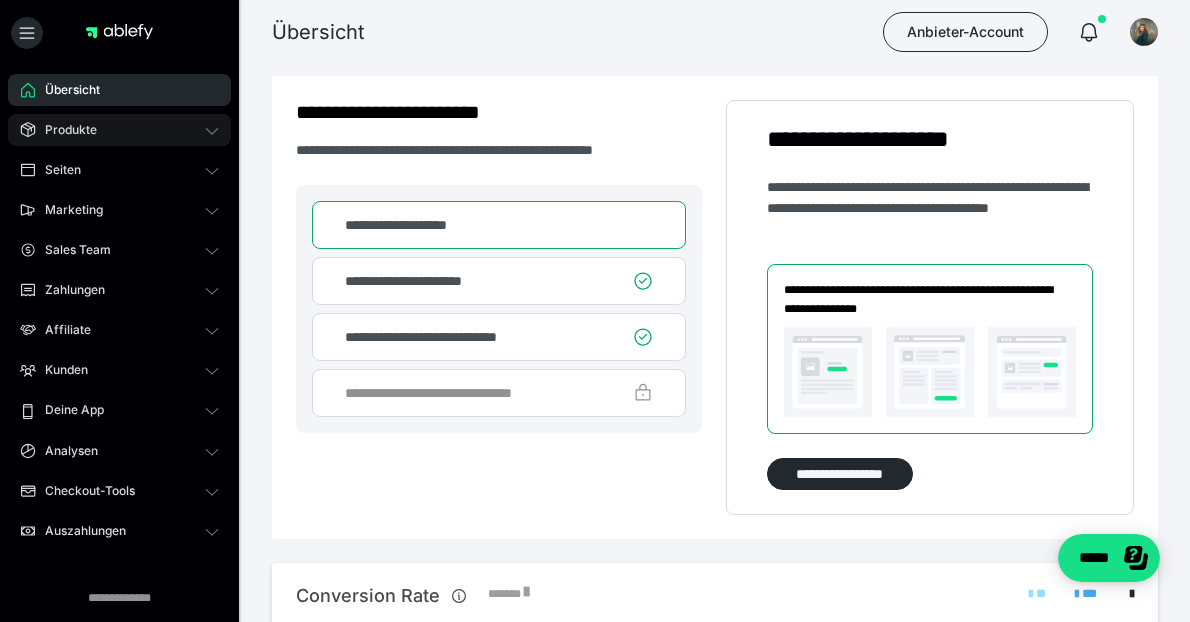 click on "Produkte" at bounding box center [64, 130] 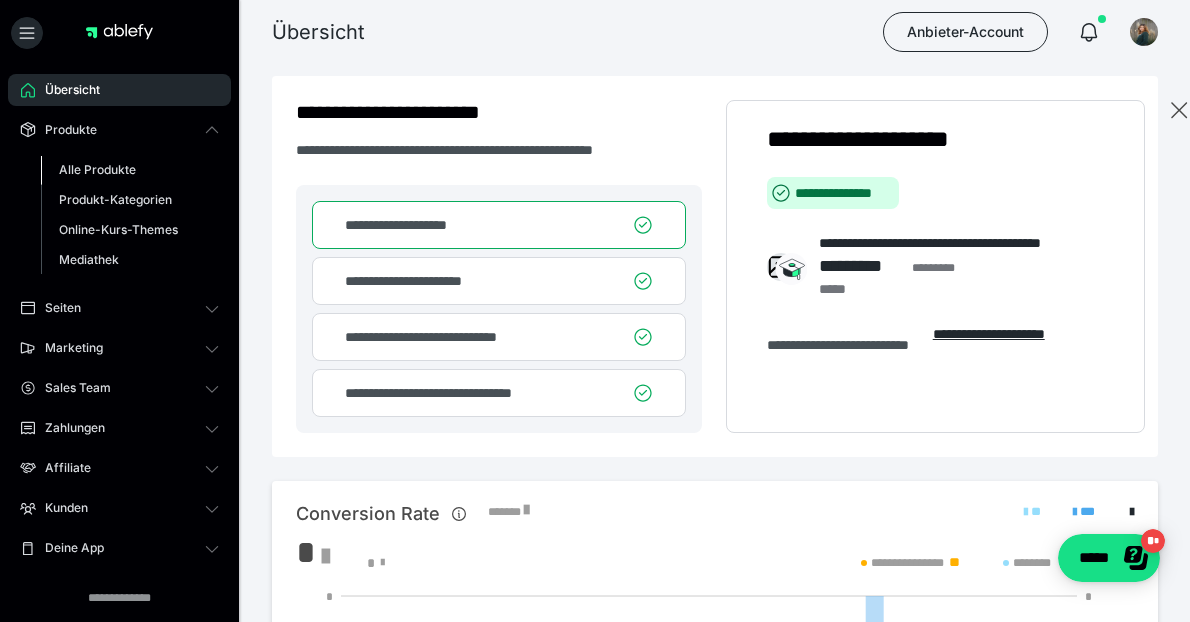 click on "Alle Produkte" at bounding box center (130, 170) 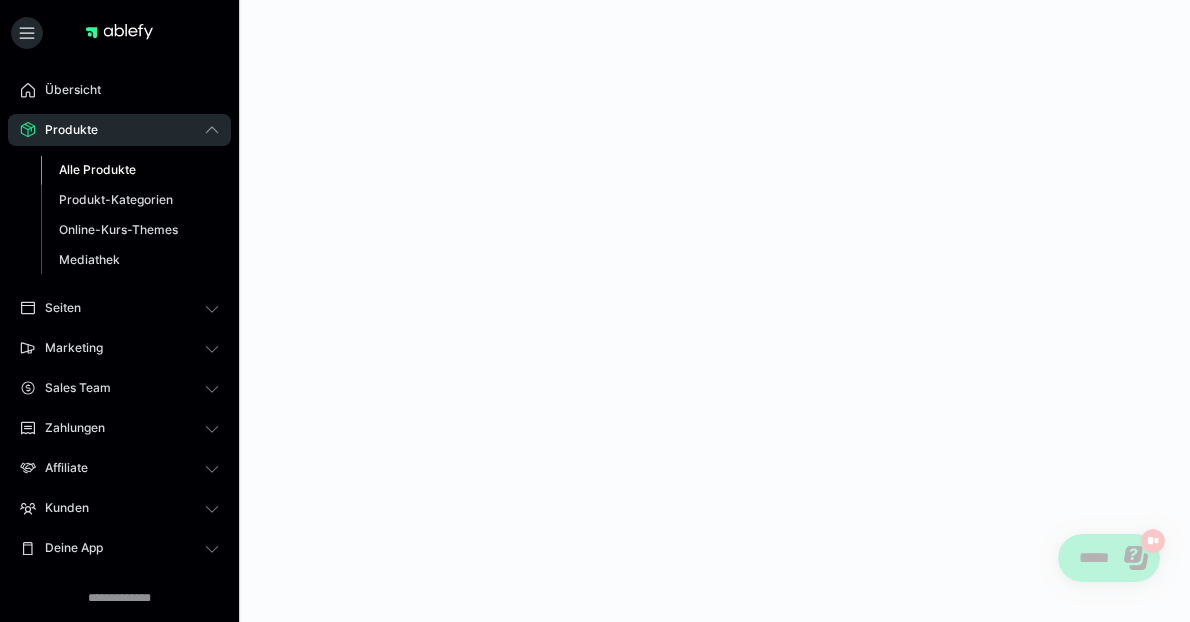 scroll, scrollTop: 0, scrollLeft: 0, axis: both 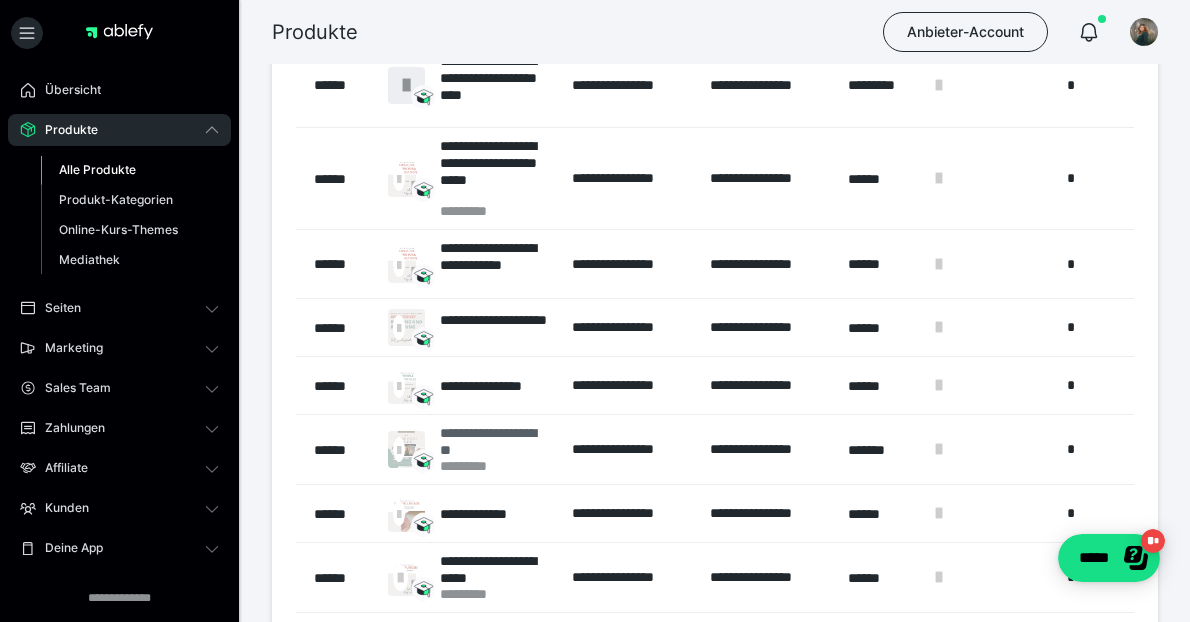 click on "**********" at bounding box center (496, 441) 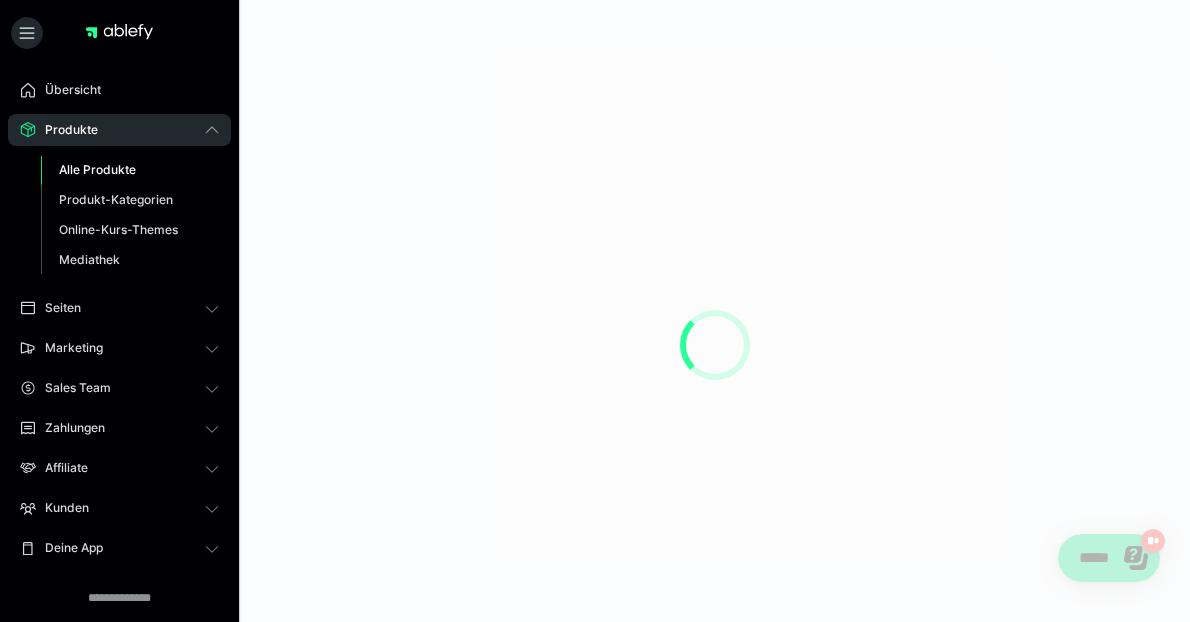 scroll, scrollTop: 0, scrollLeft: 0, axis: both 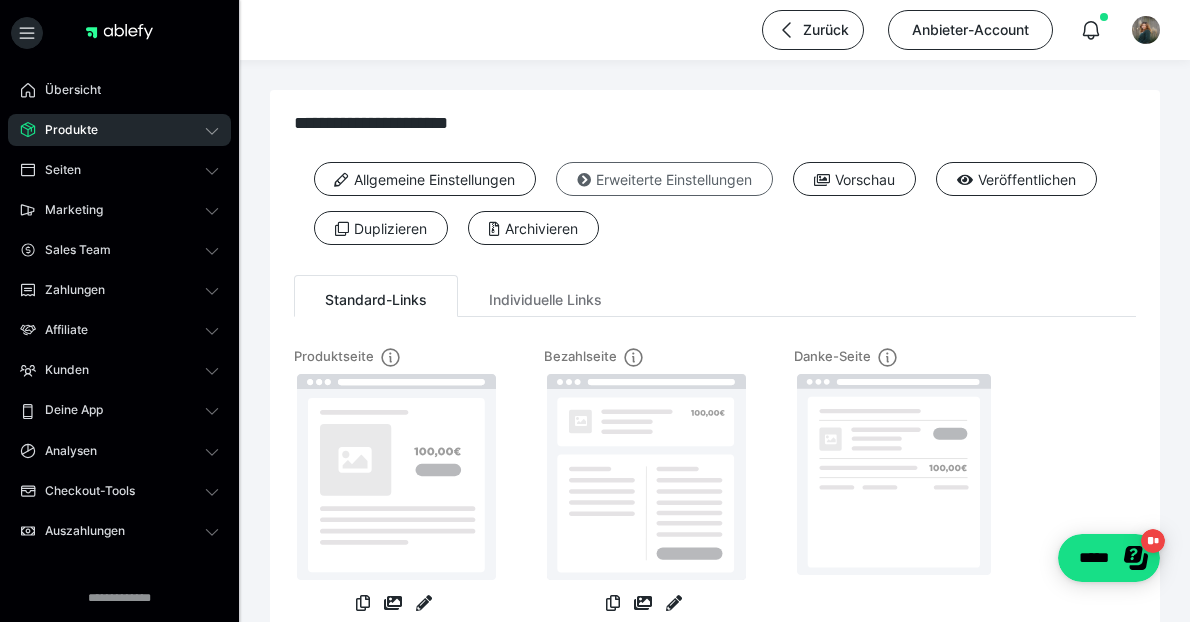 click on "Erweiterte Einstellungen" at bounding box center [664, 179] 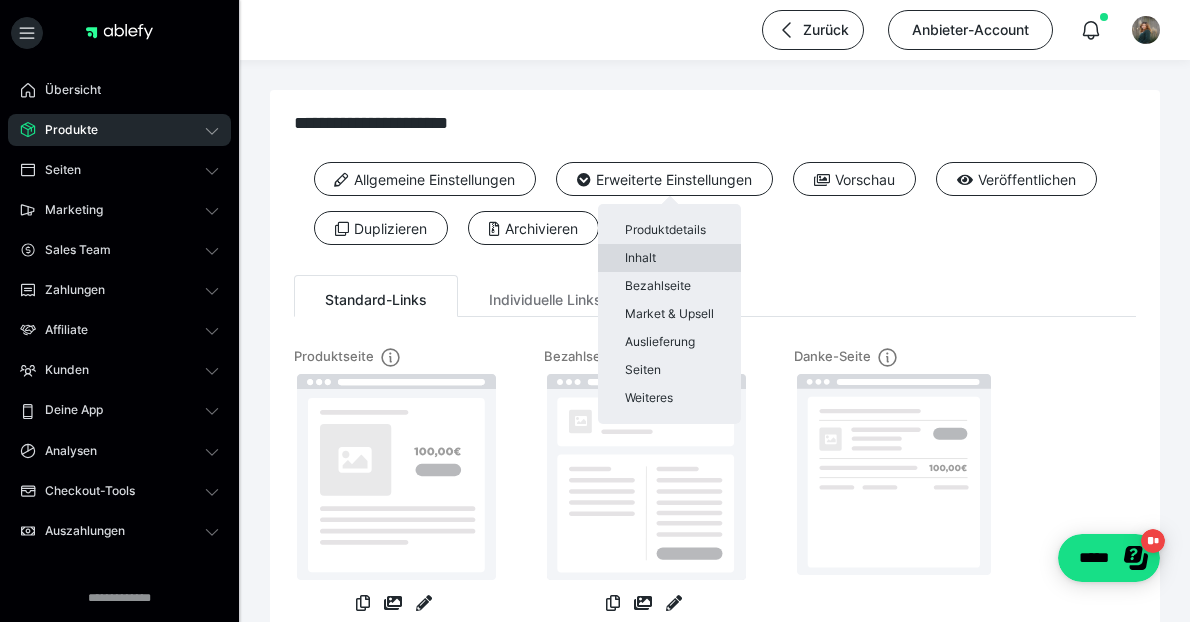 click on "Inhalt" at bounding box center (669, 258) 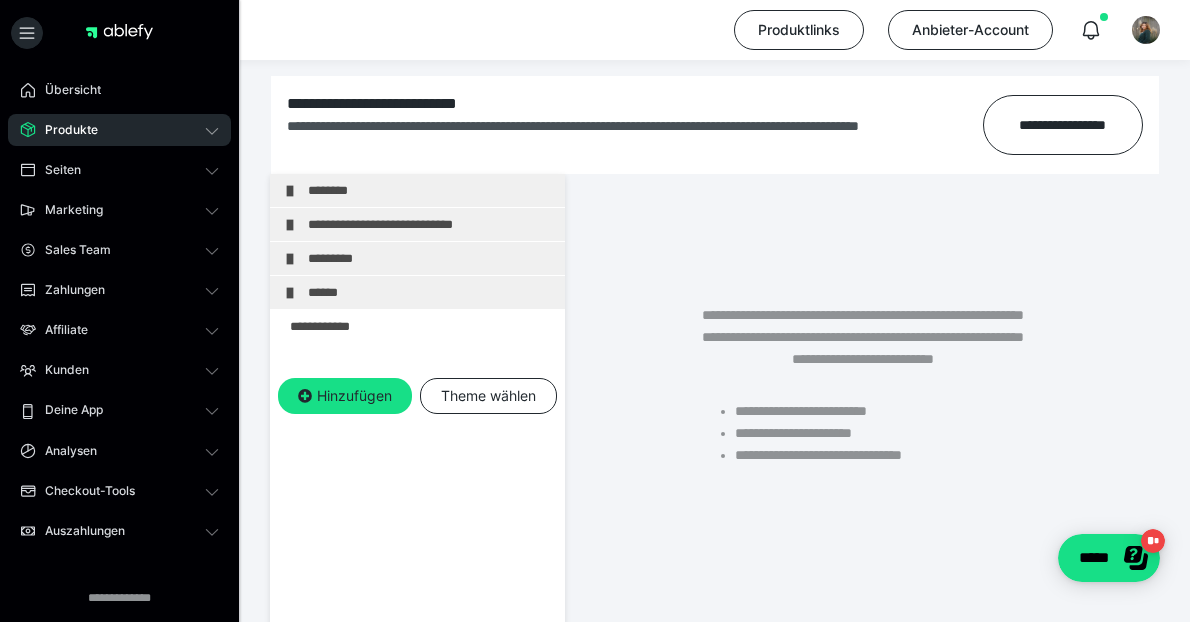 scroll, scrollTop: 327, scrollLeft: 0, axis: vertical 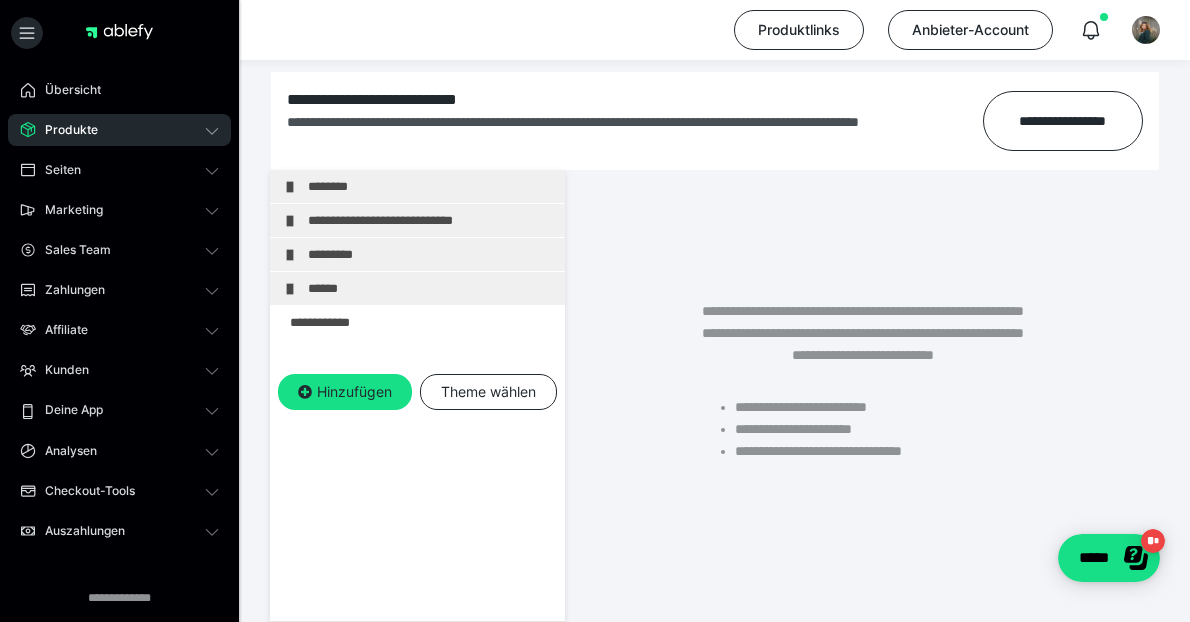 click on "**********" at bounding box center [715, 121] 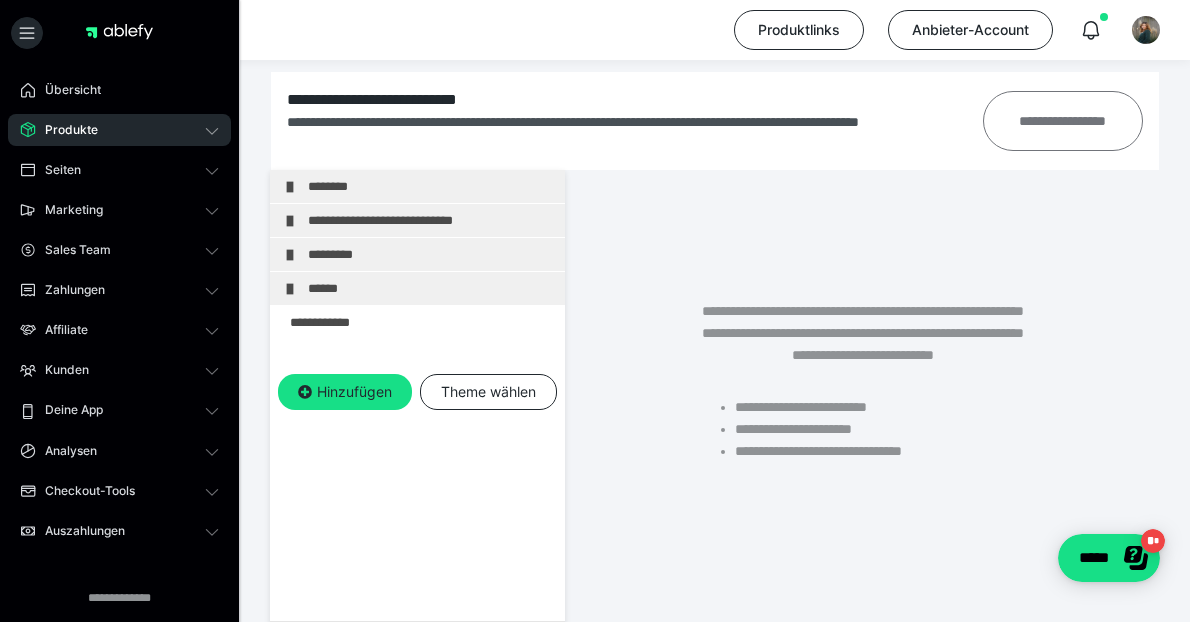 click on "**********" at bounding box center [1063, 121] 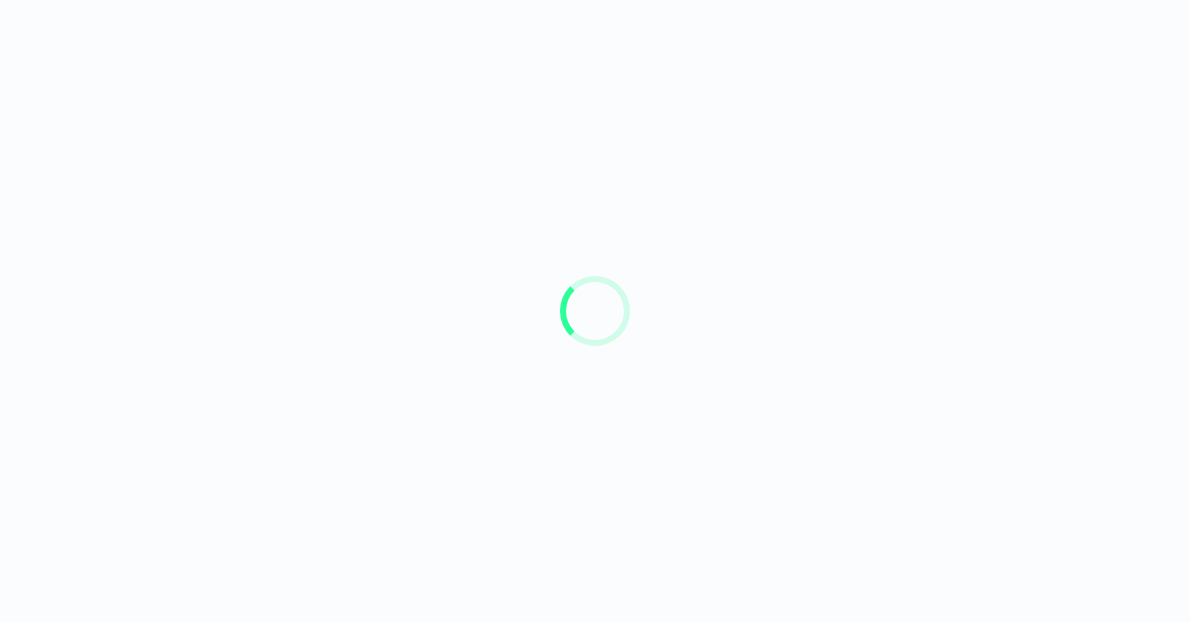 scroll, scrollTop: 0, scrollLeft: 0, axis: both 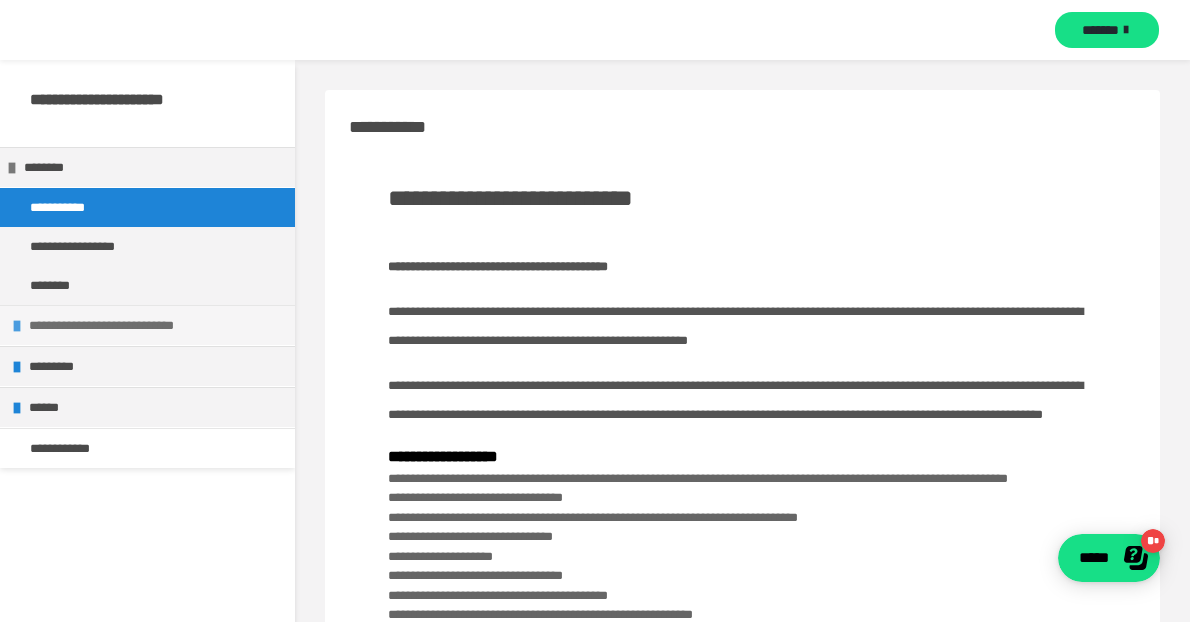 click on "**********" at bounding box center (157, 325) 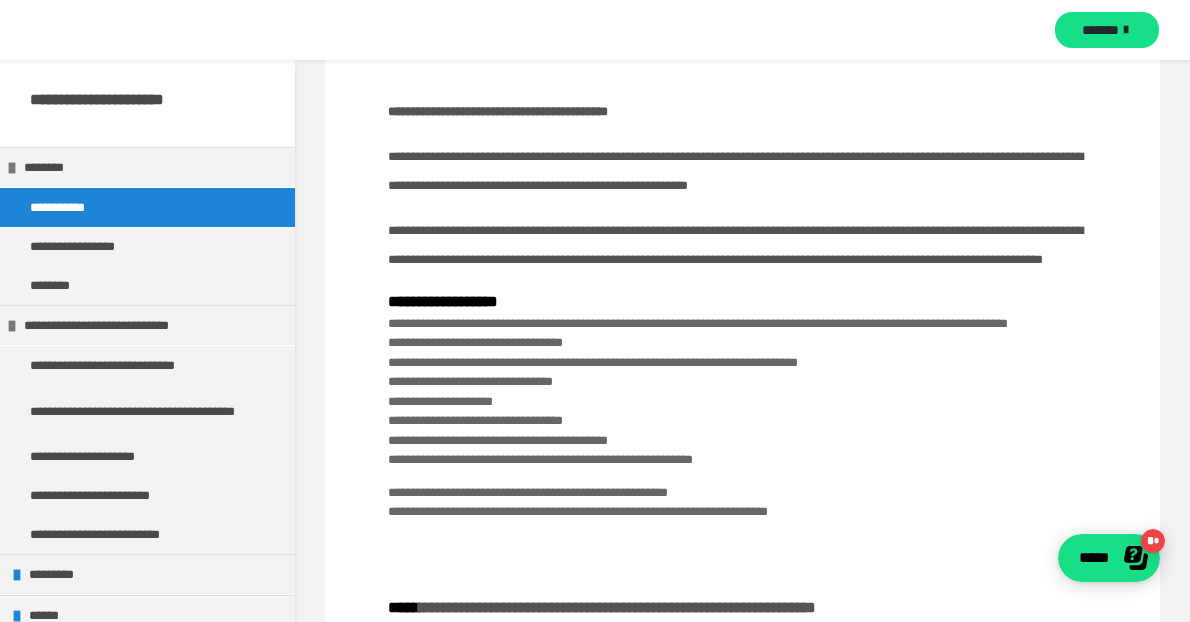 scroll, scrollTop: 168, scrollLeft: 0, axis: vertical 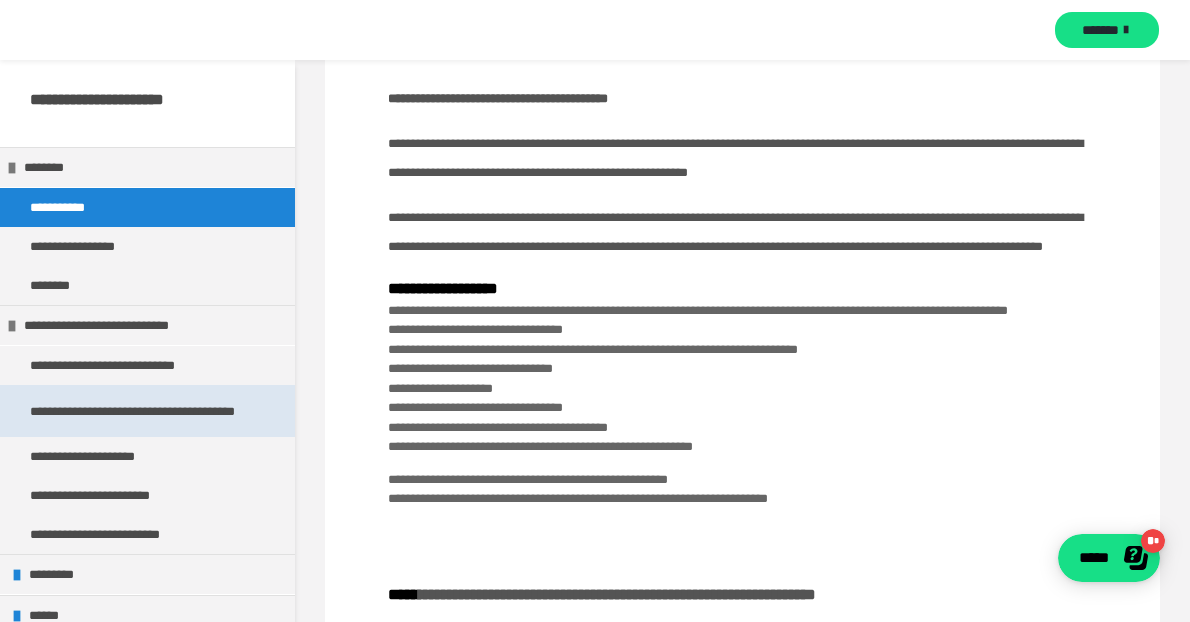 click on "**********" at bounding box center (147, 411) 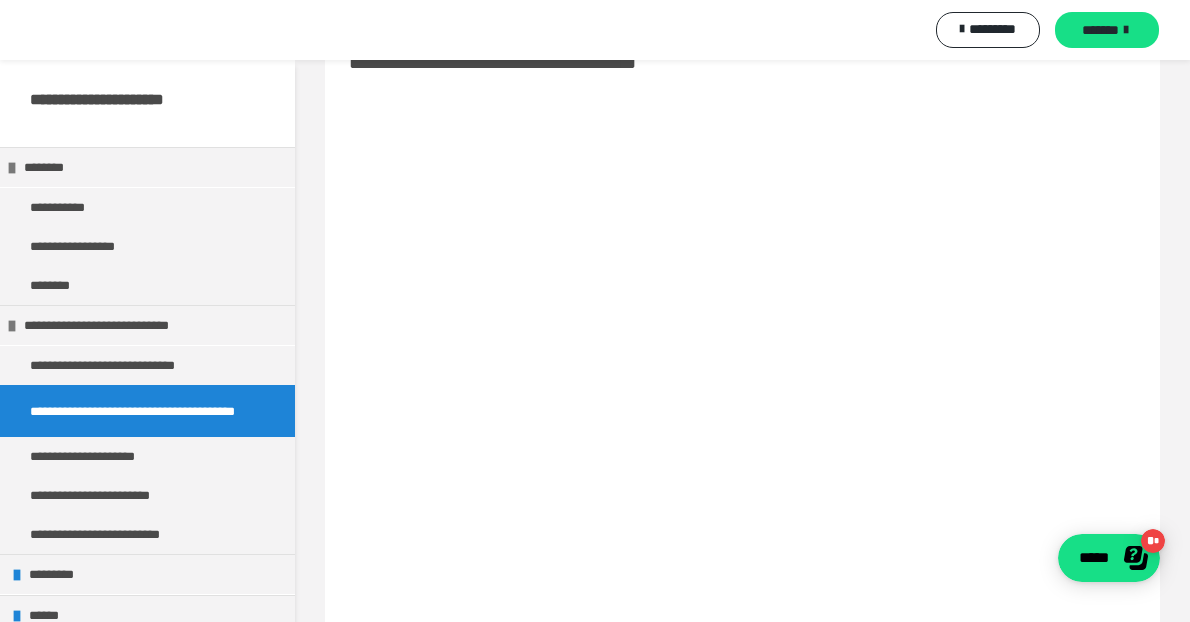 scroll, scrollTop: 60, scrollLeft: 0, axis: vertical 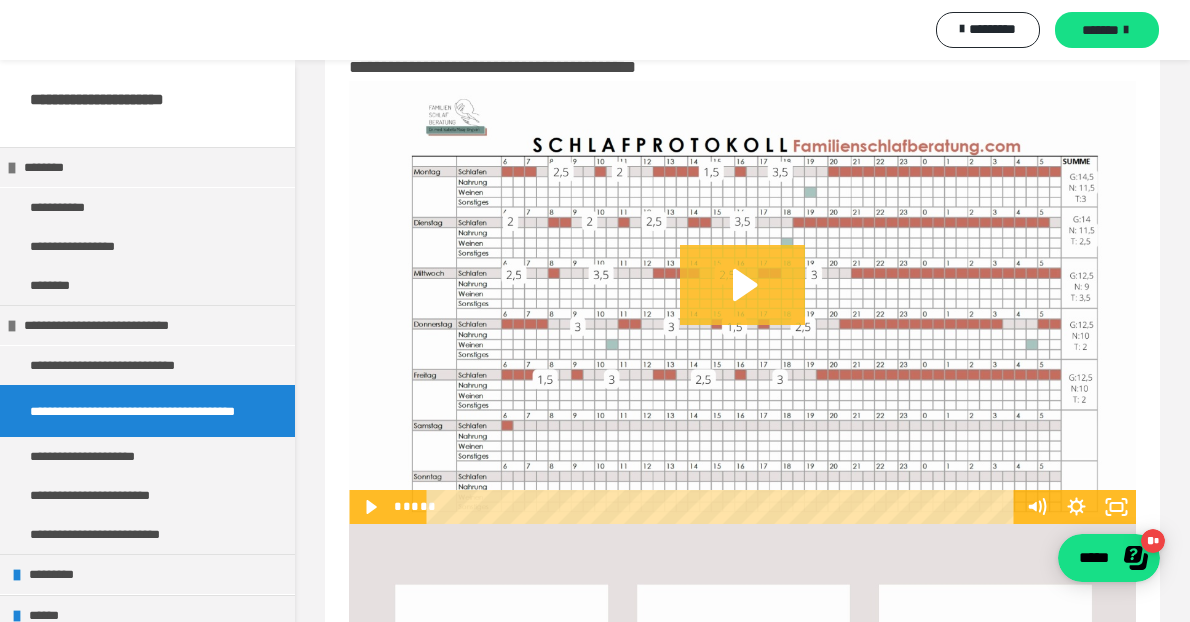 click 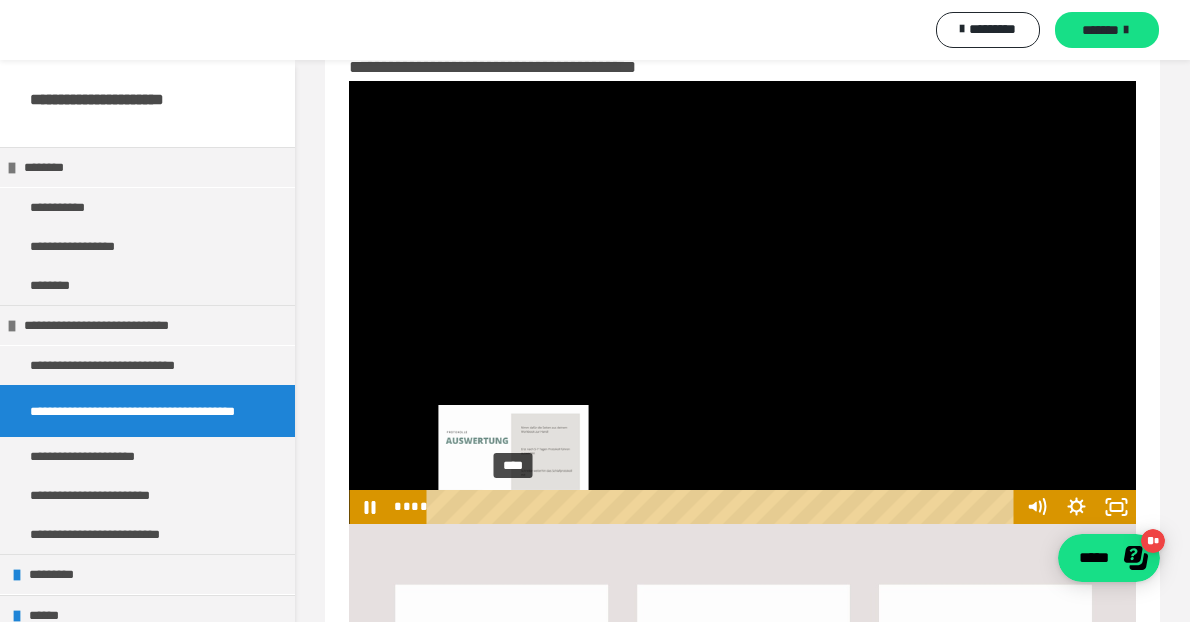click on "****" at bounding box center [724, 507] 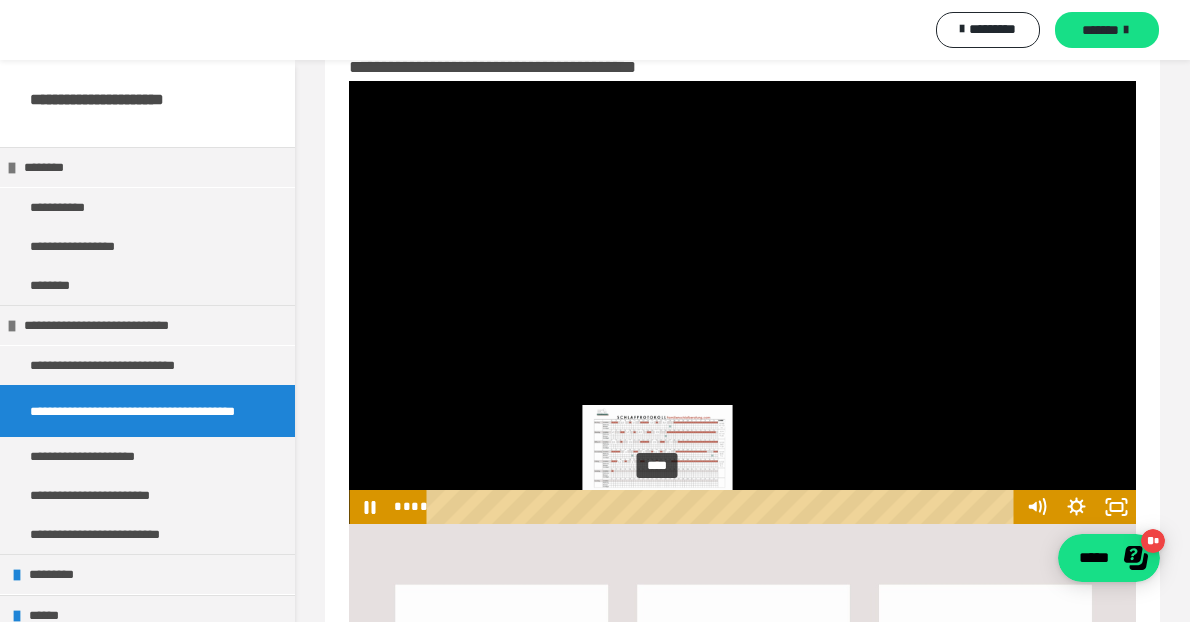 click on "****" at bounding box center (724, 507) 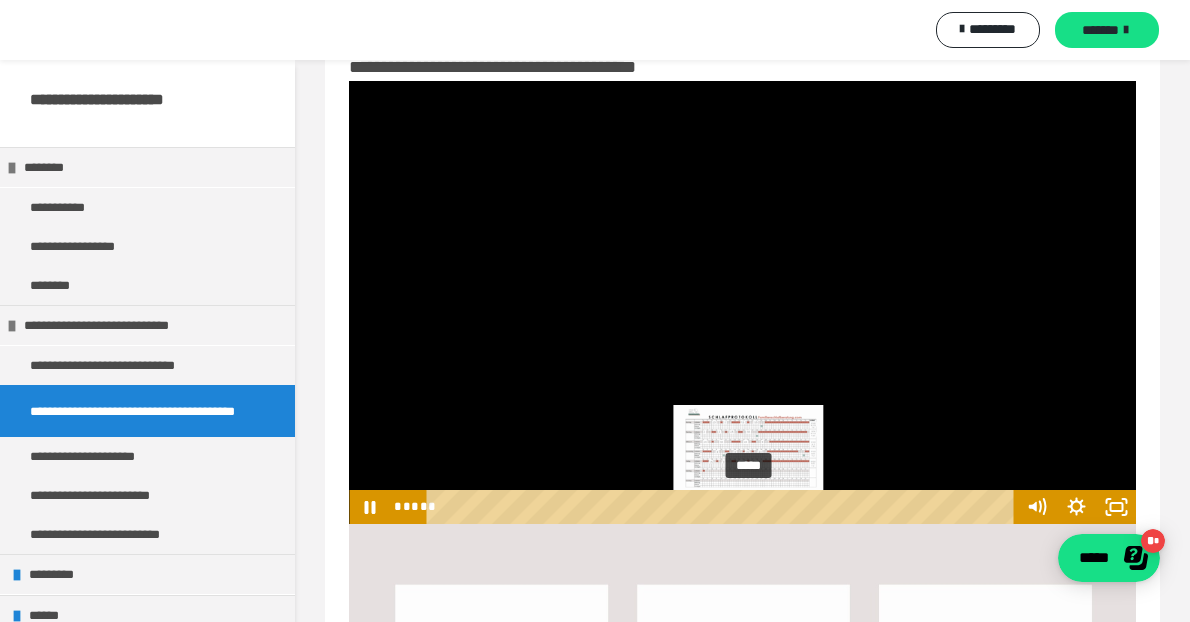 click on "*****" at bounding box center (724, 507) 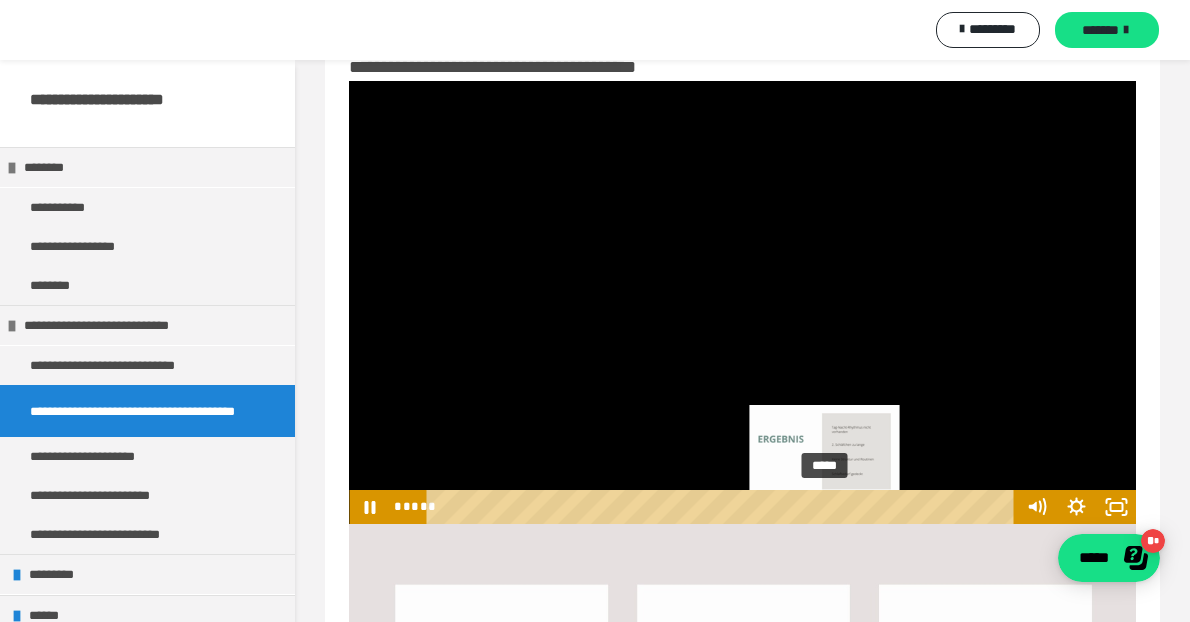 click on "*****" at bounding box center (724, 507) 